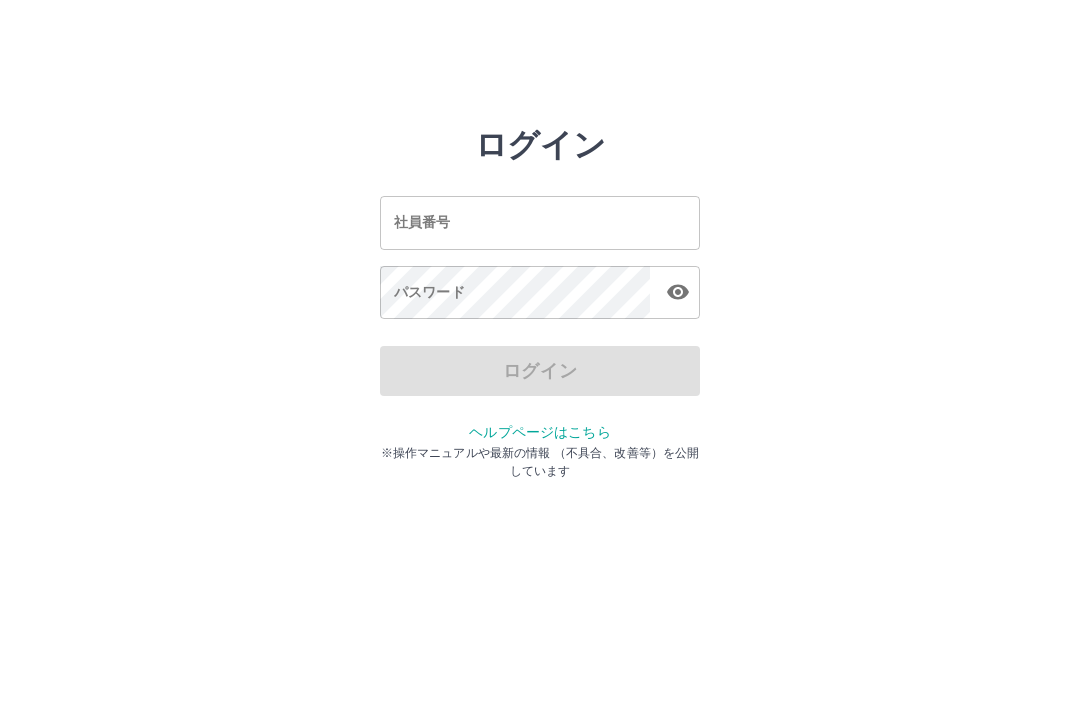 scroll, scrollTop: 0, scrollLeft: 0, axis: both 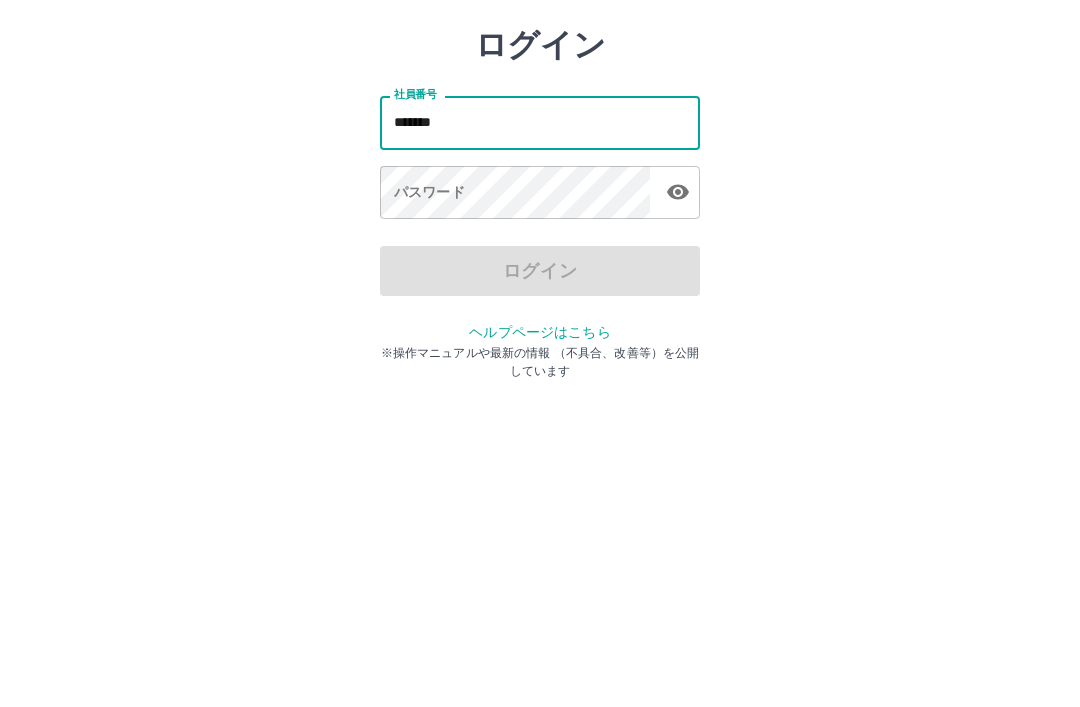 type on "*******" 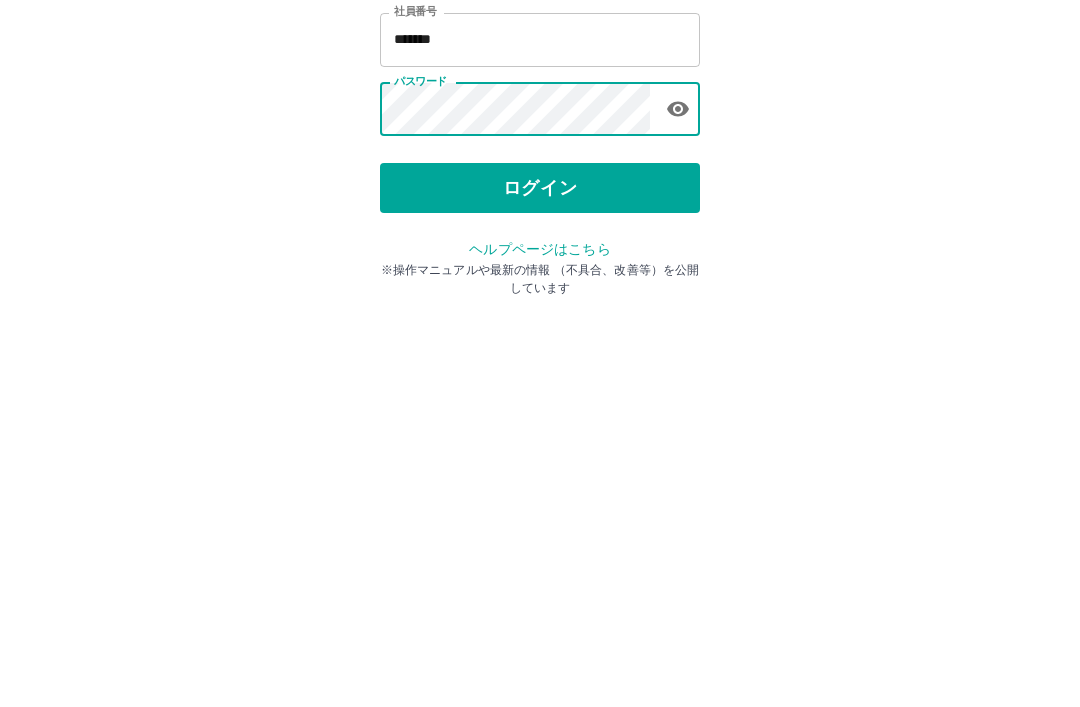 click on "ログイン" at bounding box center [540, 371] 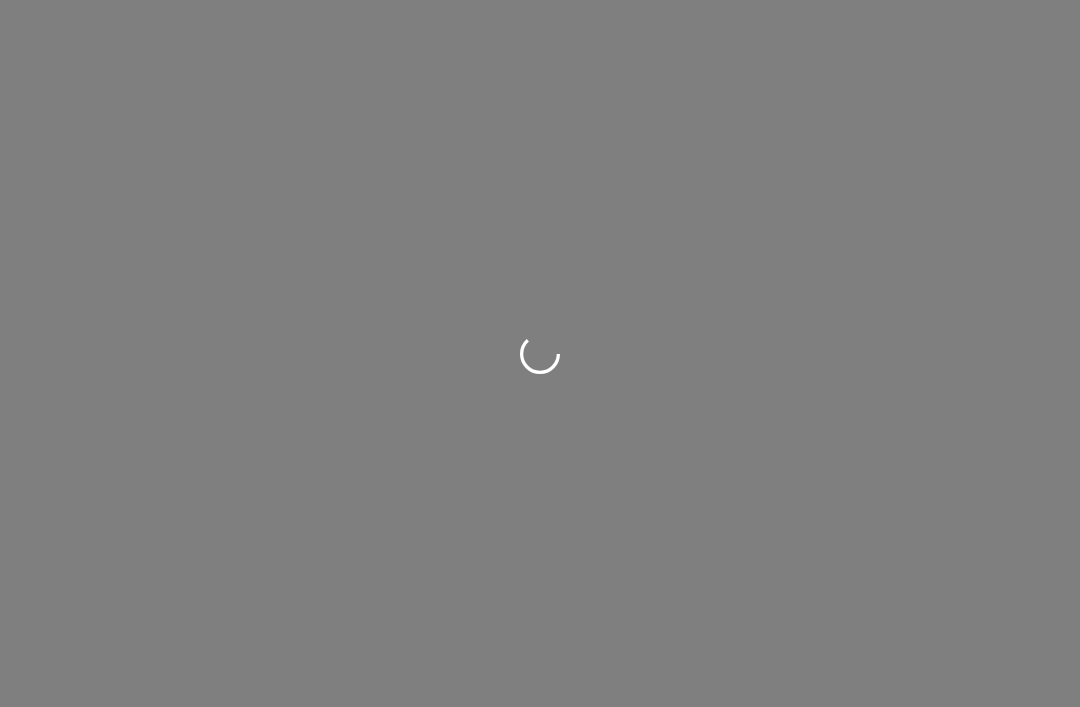 scroll, scrollTop: 0, scrollLeft: 0, axis: both 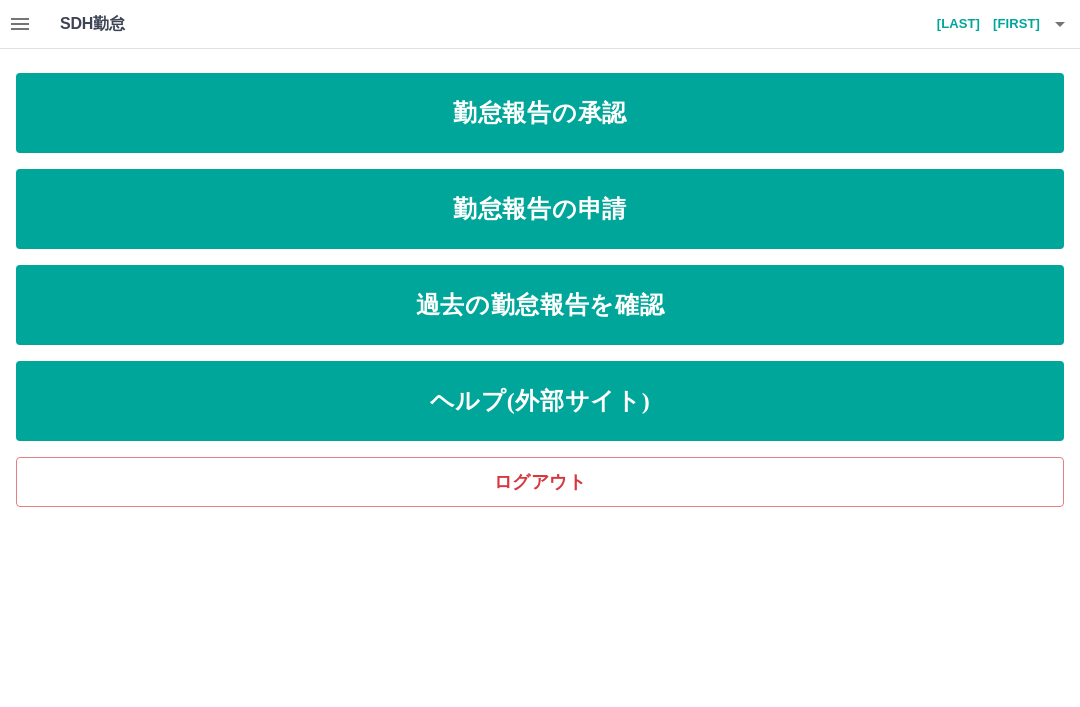 click on "勤怠報告の申請" at bounding box center [540, 209] 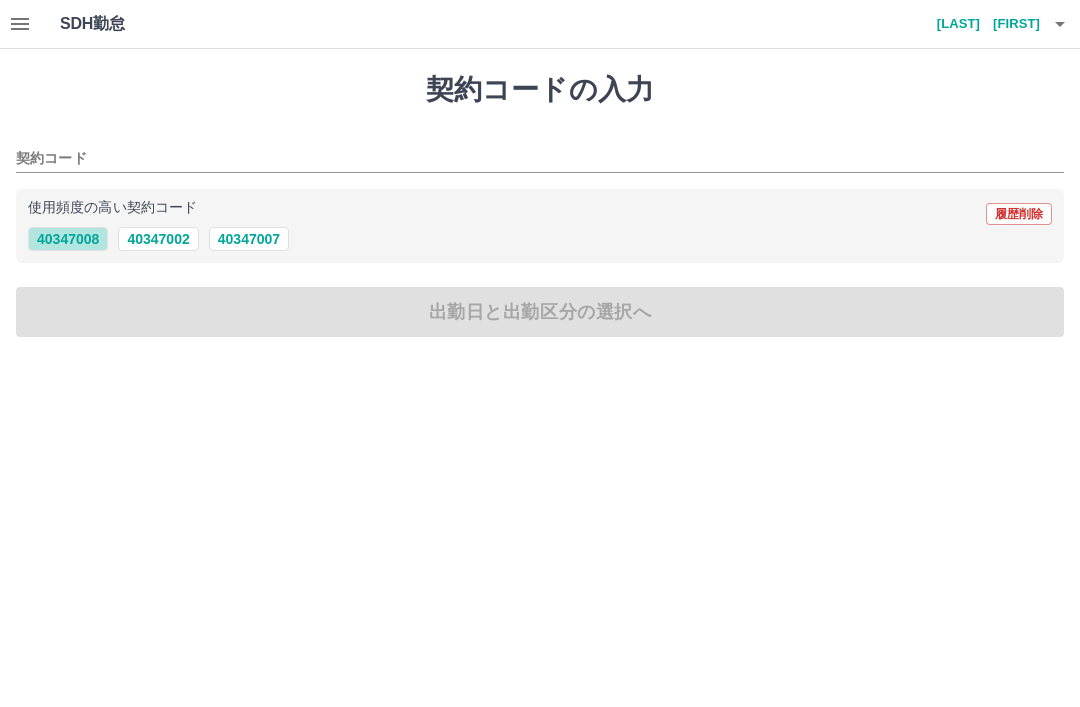 click on "40347008" at bounding box center (68, 239) 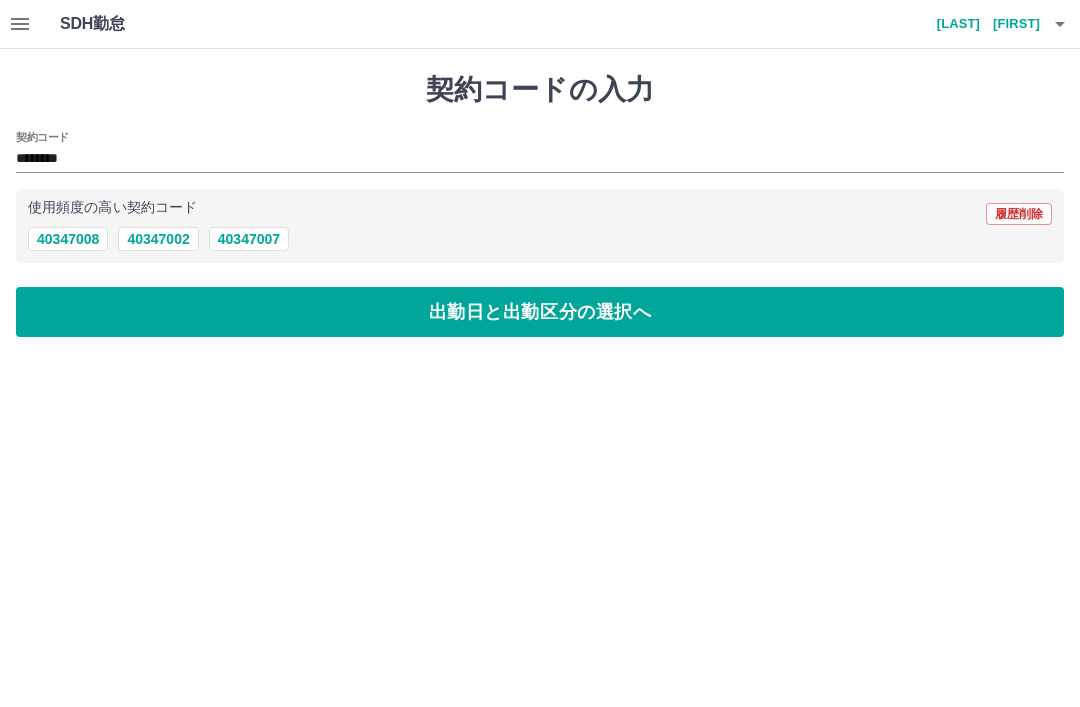 click on "出勤日と出勤区分の選択へ" at bounding box center [540, 312] 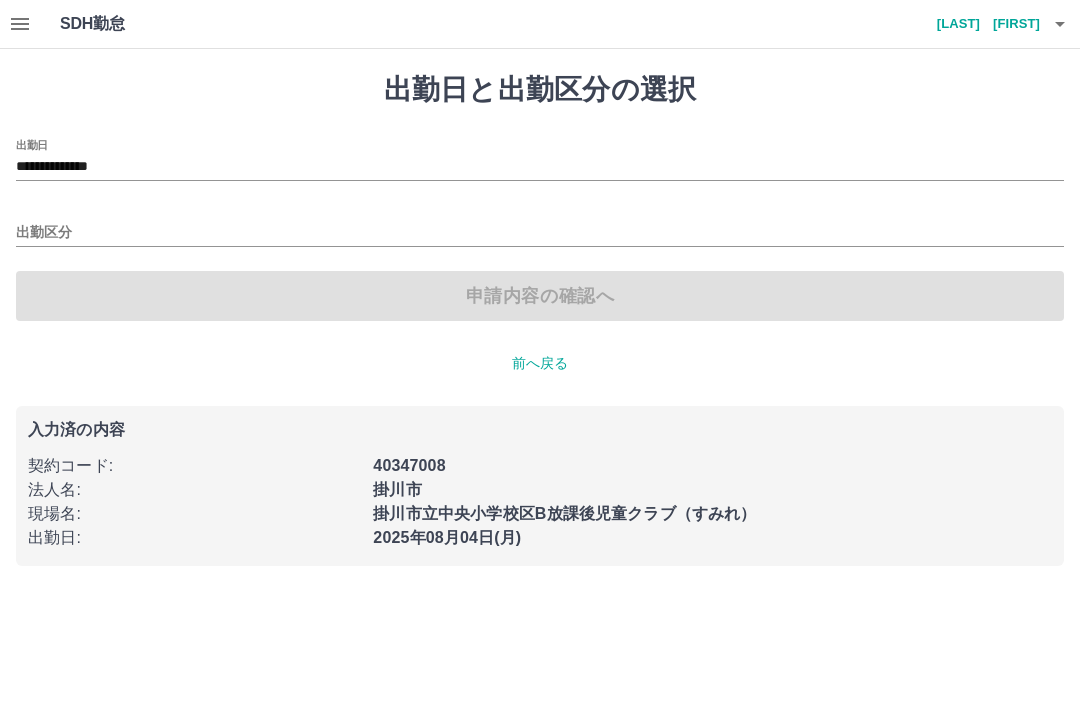 click on "**********" at bounding box center [540, 167] 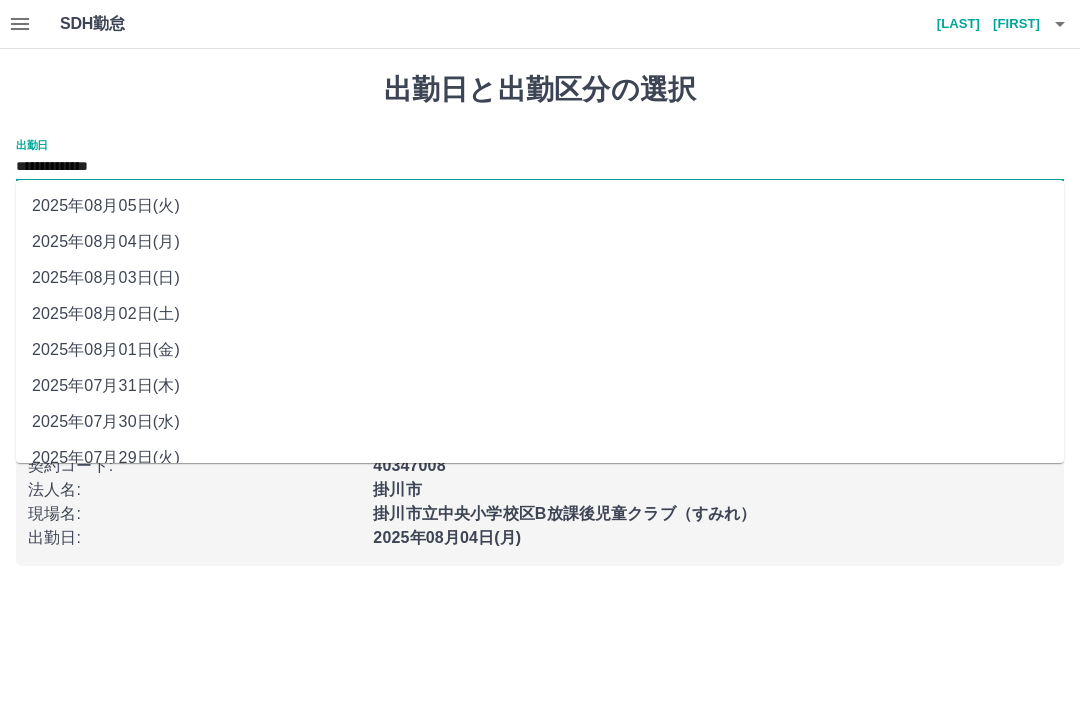 click on "2025年08月01日(金)" at bounding box center (540, 350) 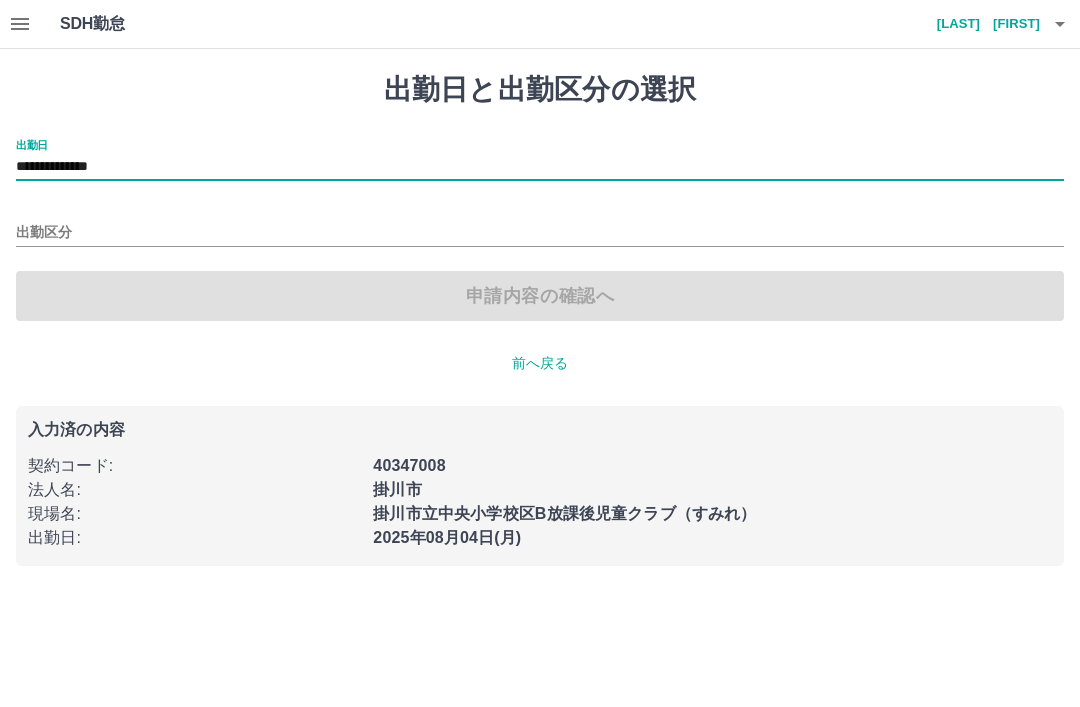 click on "出勤区分" at bounding box center [540, 233] 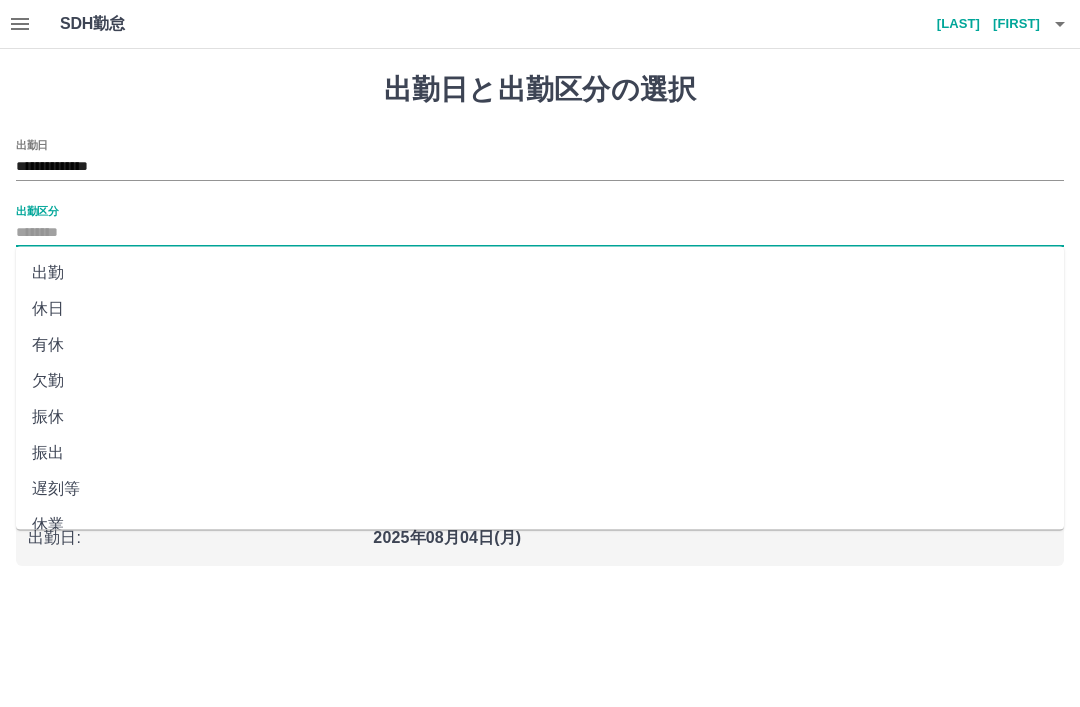 click on "出勤" at bounding box center (540, 273) 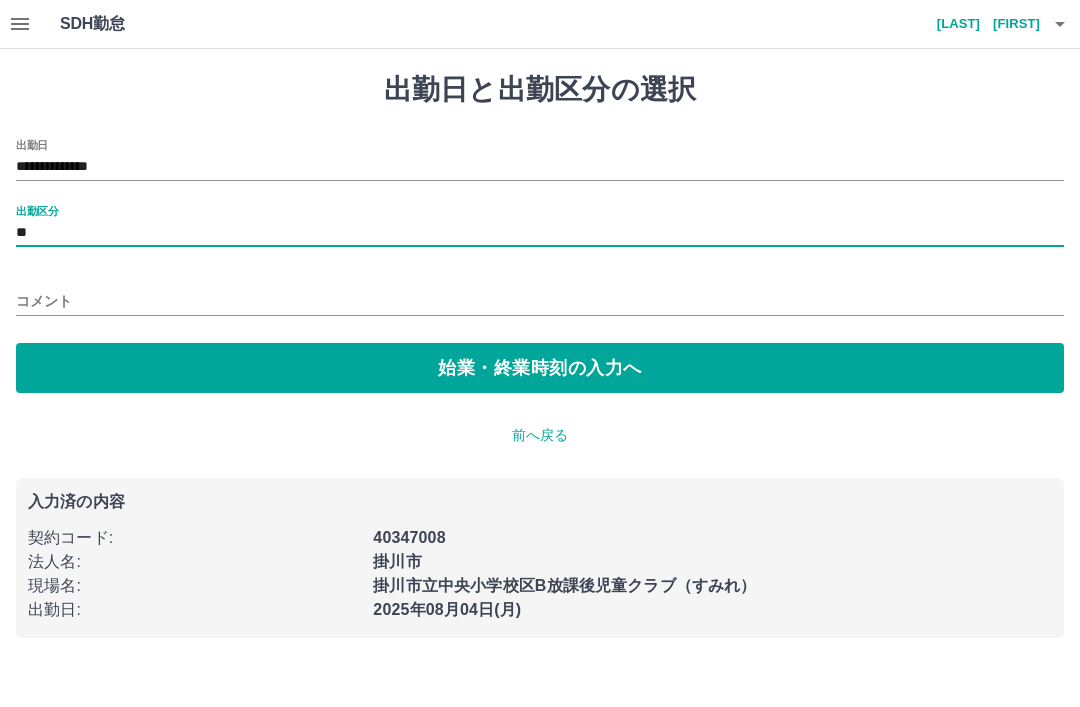 click on "始業・終業時刻の入力へ" at bounding box center (540, 368) 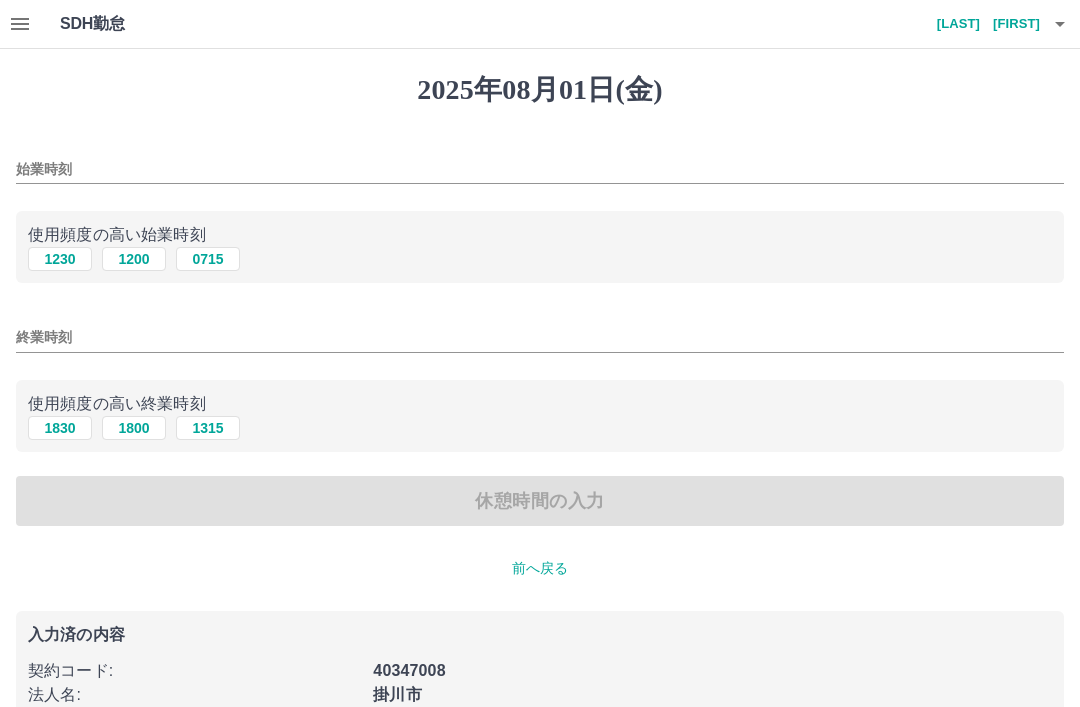 click on "始業時刻" at bounding box center (540, 169) 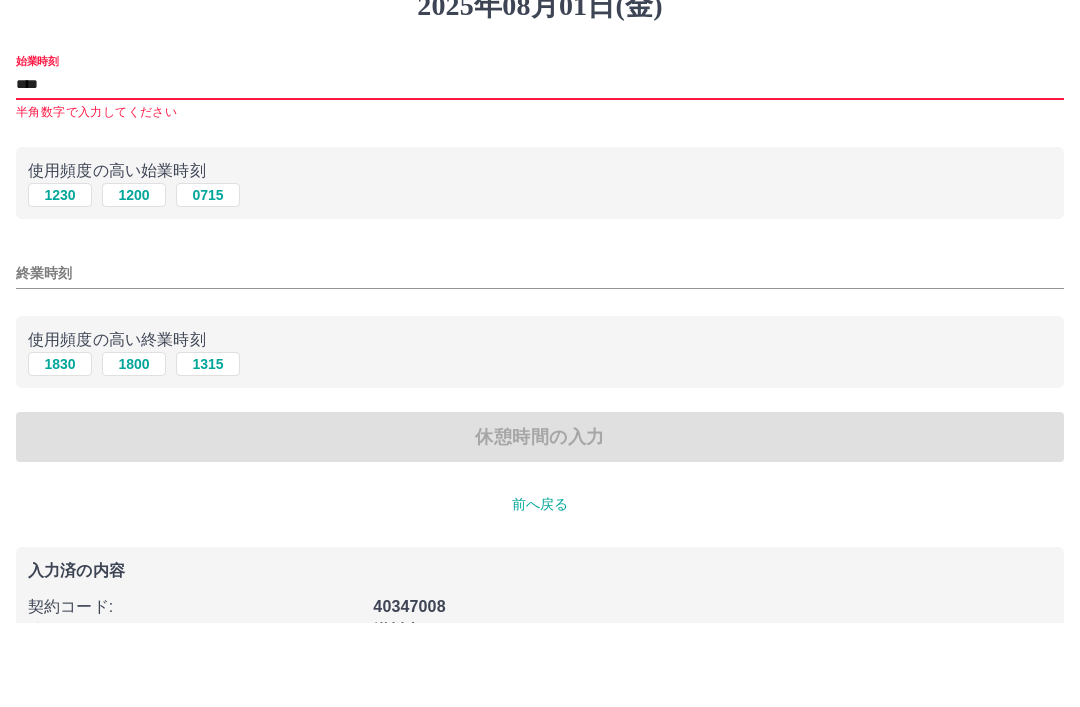 type on "****" 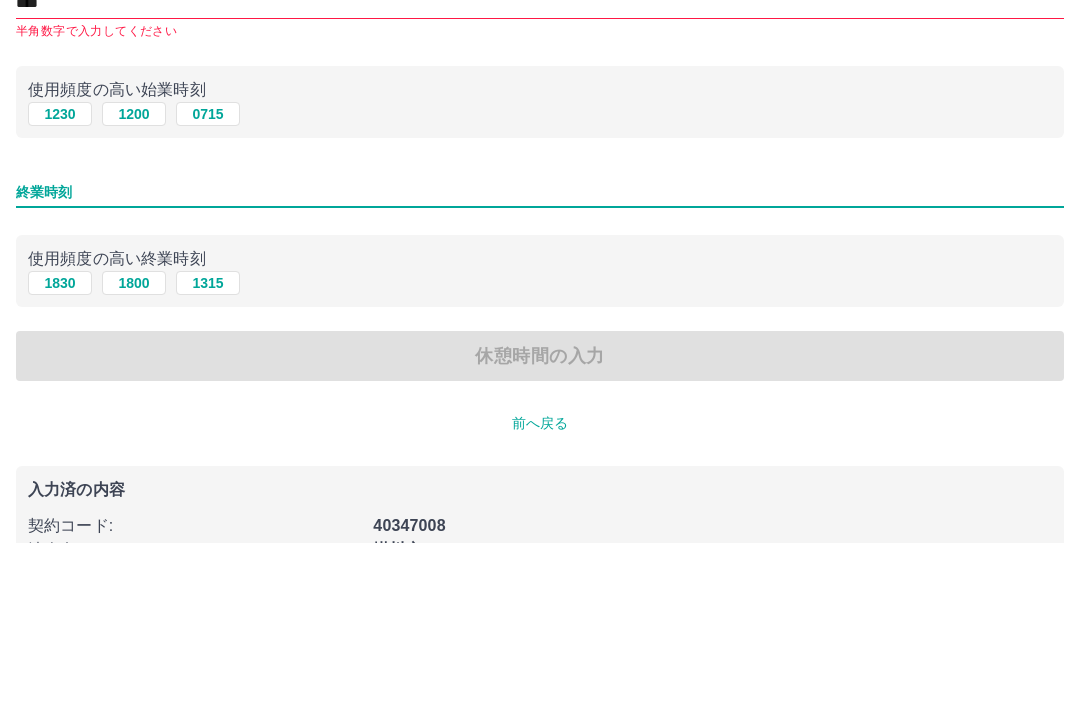 click on "1830" at bounding box center [60, 448] 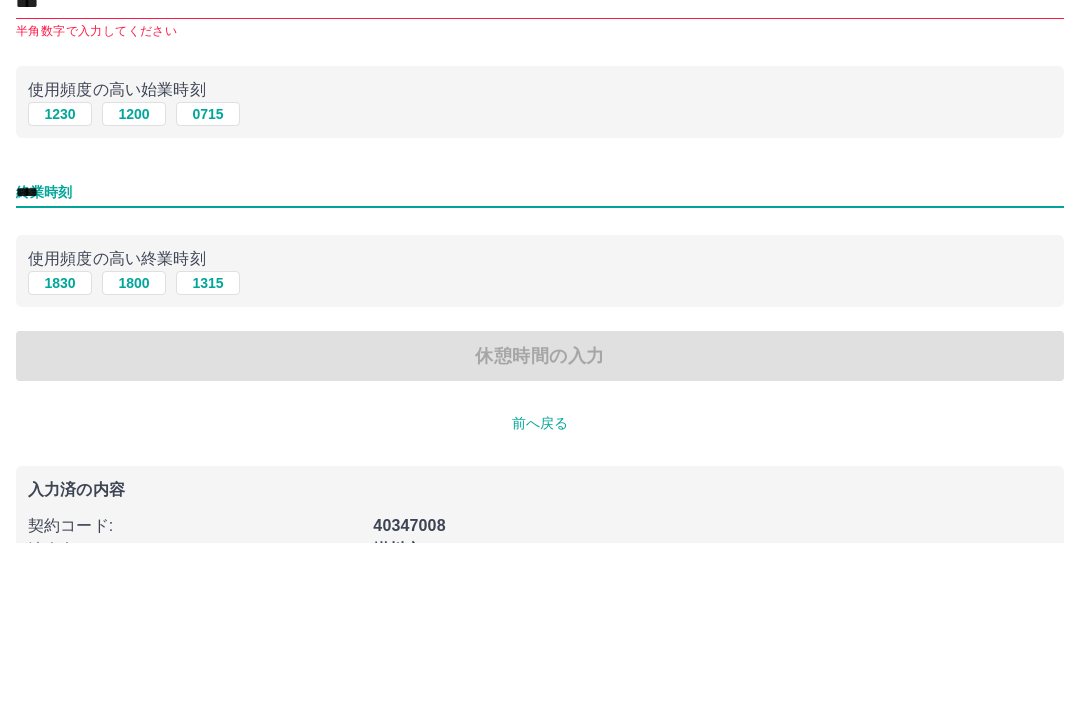 scroll, scrollTop: 69, scrollLeft: 0, axis: vertical 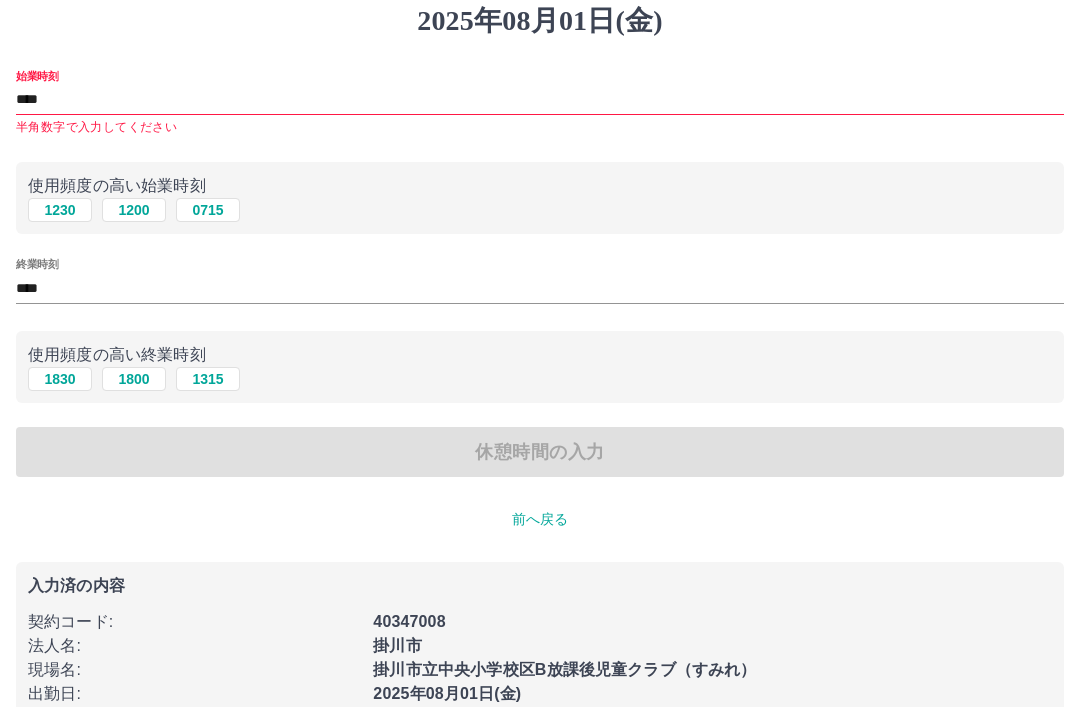click on "****" at bounding box center [540, 100] 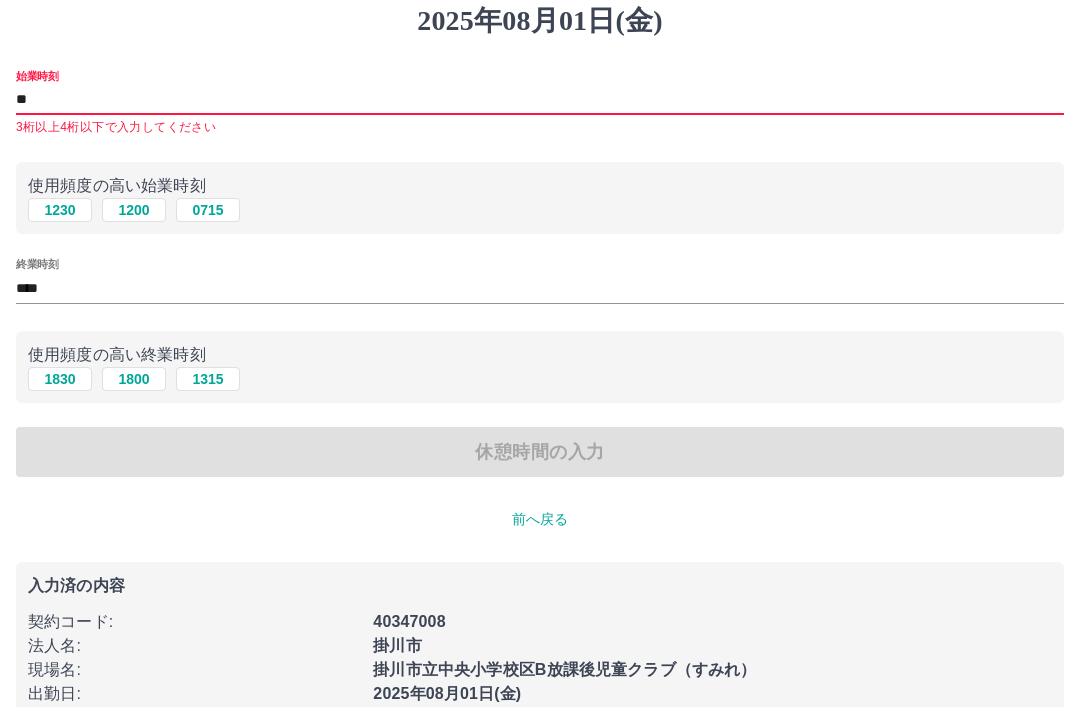 type on "*" 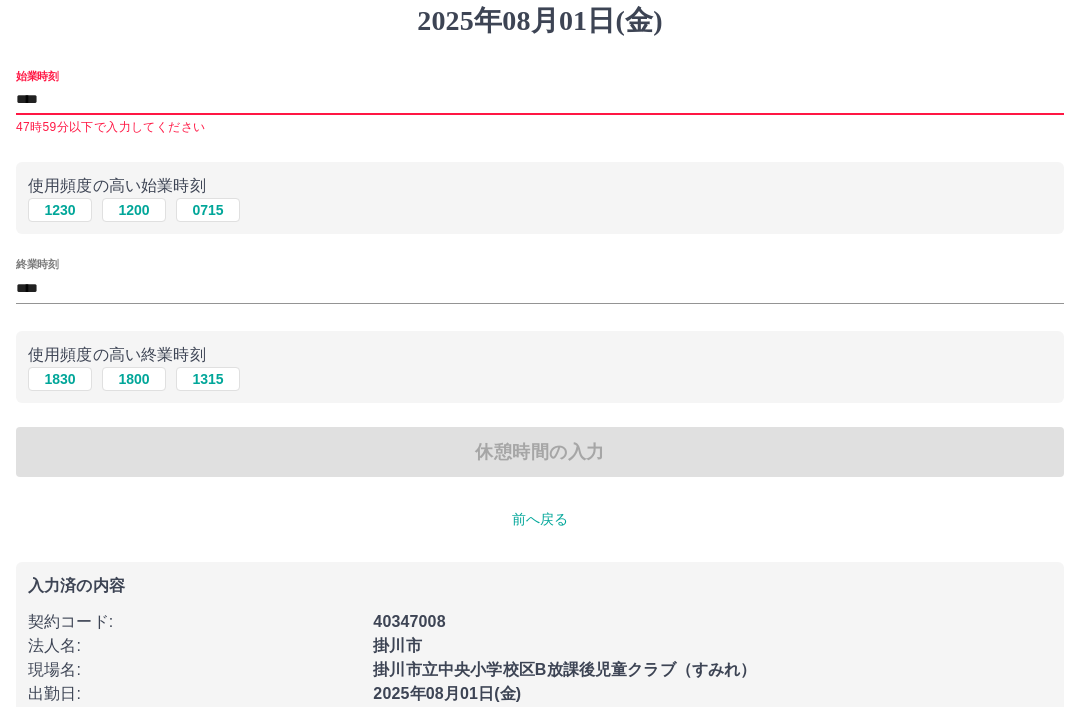 scroll, scrollTop: 50, scrollLeft: 0, axis: vertical 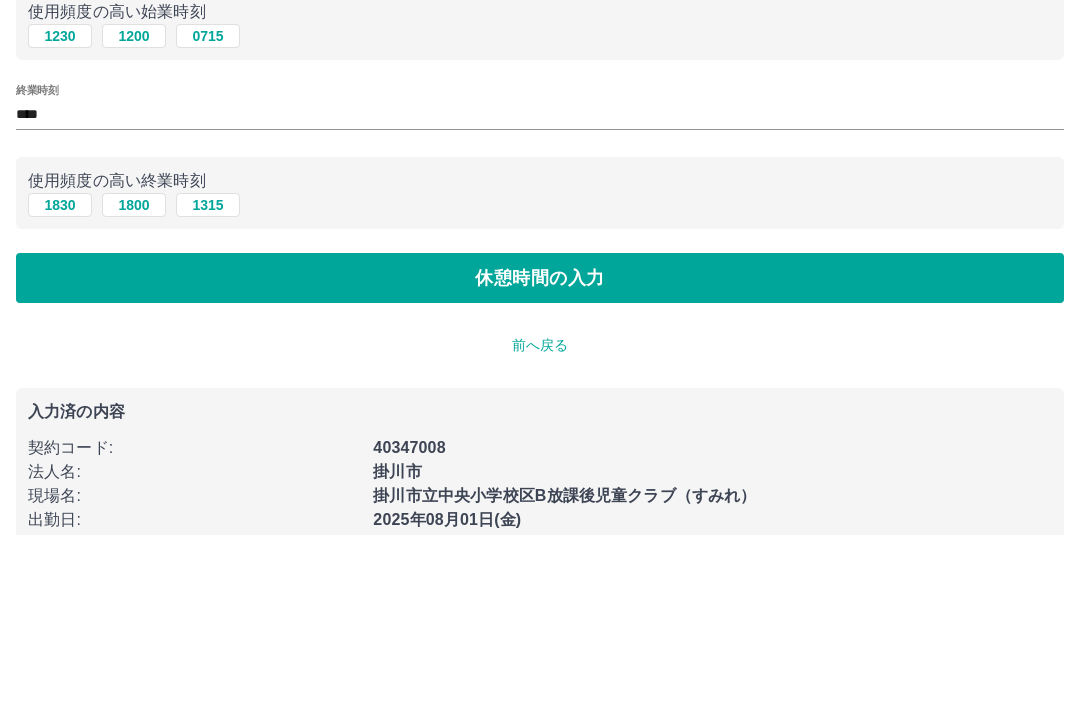 type on "****" 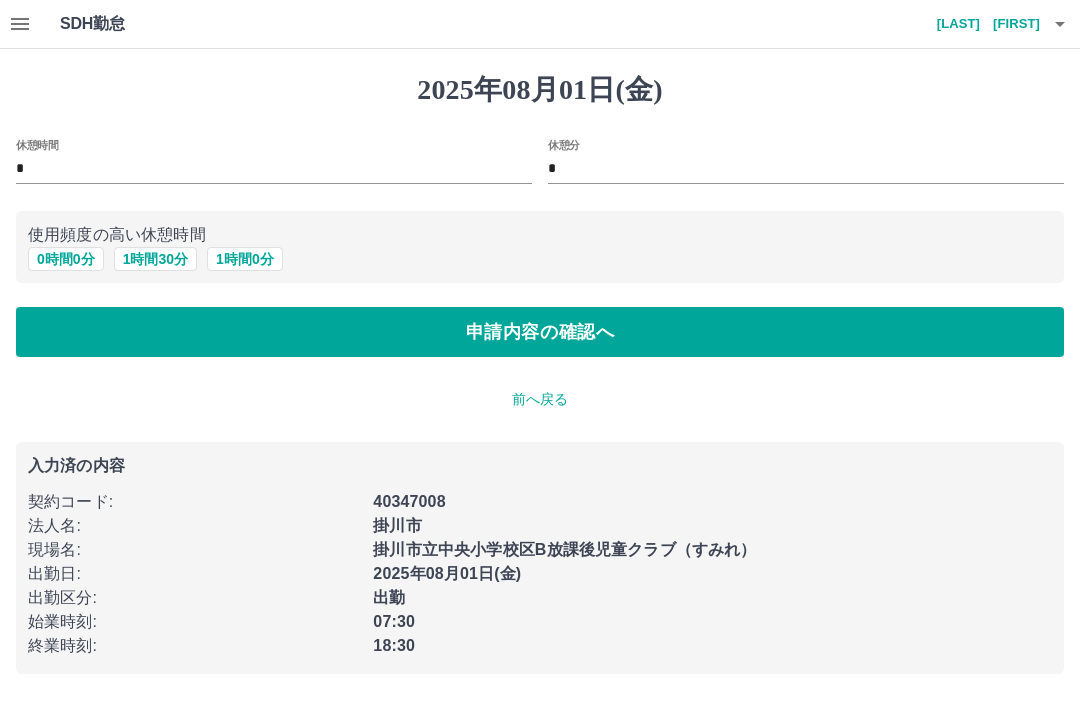 scroll, scrollTop: 0, scrollLeft: 0, axis: both 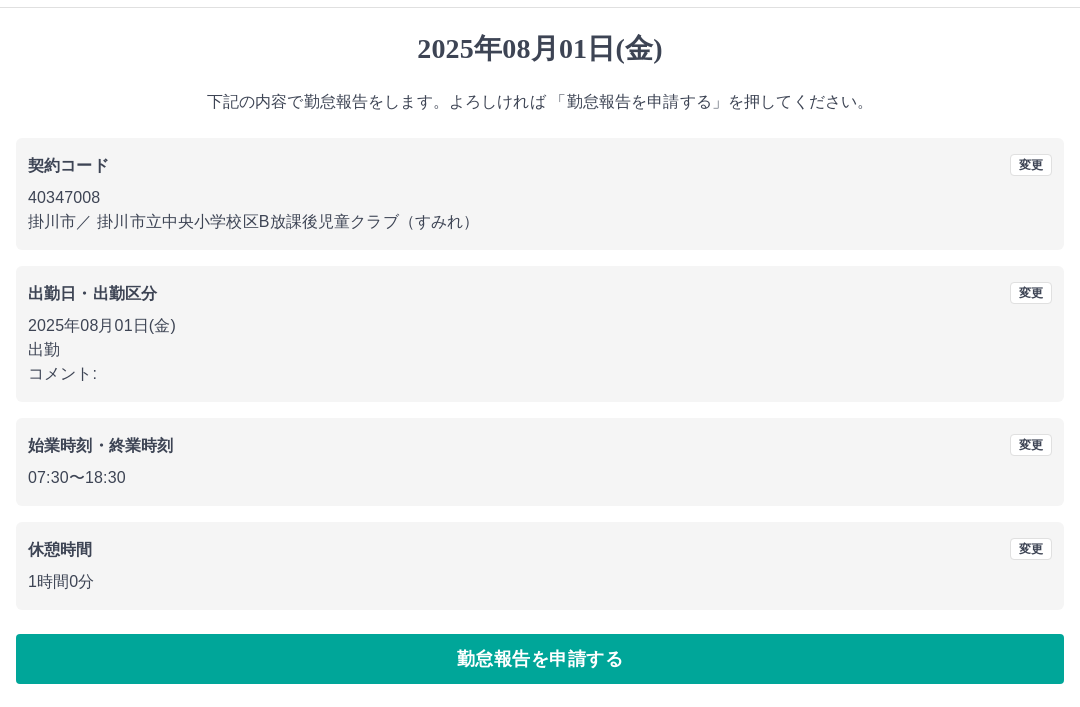 click on "勤怠報告を申請する" at bounding box center [540, 659] 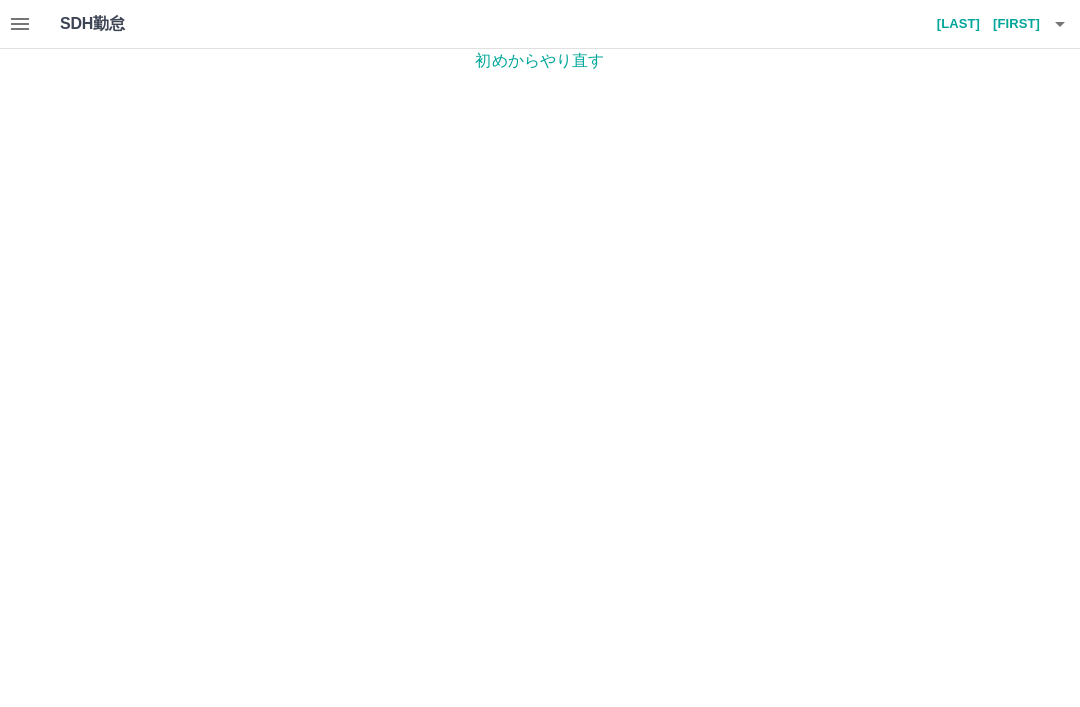 scroll, scrollTop: 0, scrollLeft: 0, axis: both 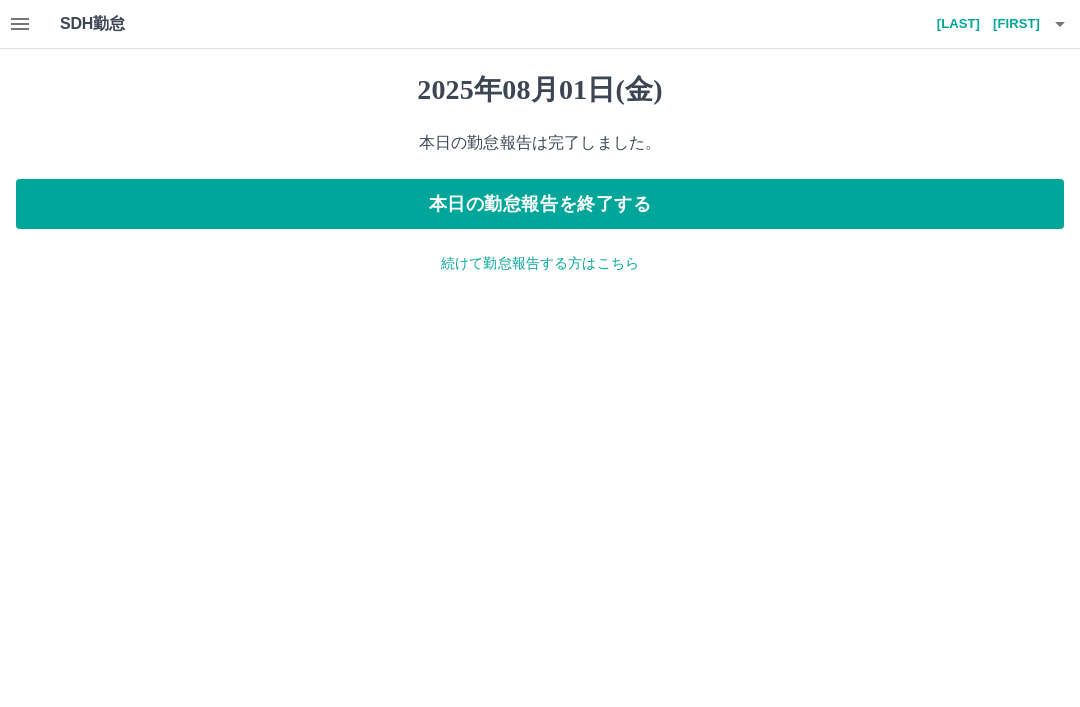 click on "続けて勤怠報告する方はこちら" at bounding box center (540, 263) 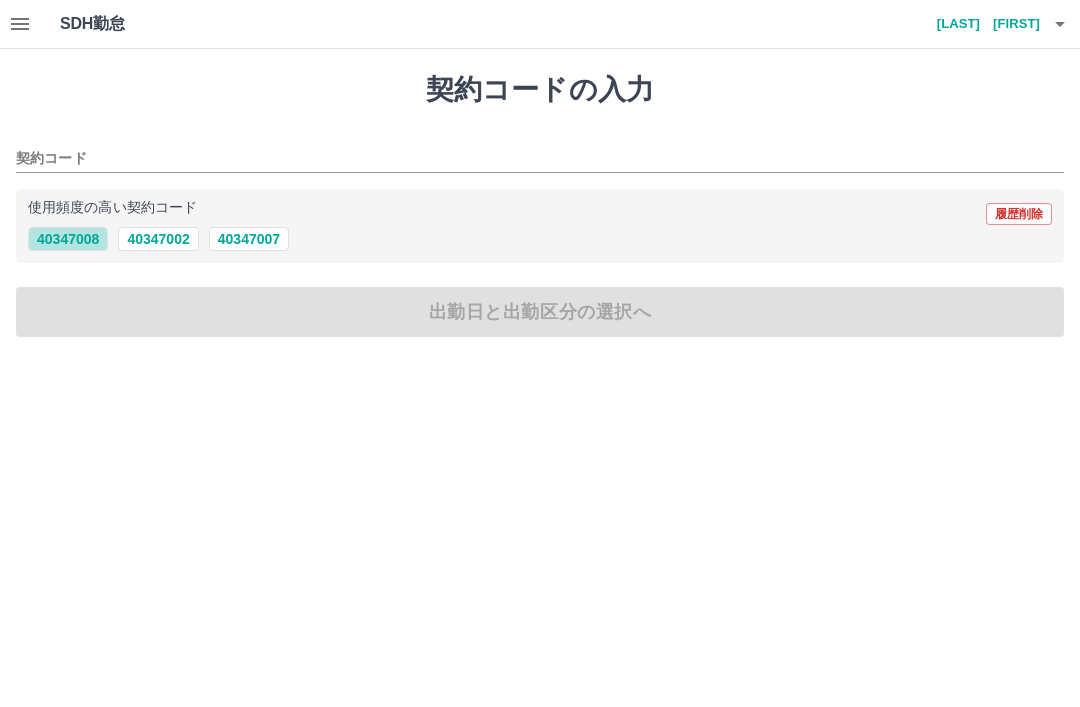 click on "40347008" at bounding box center (68, 239) 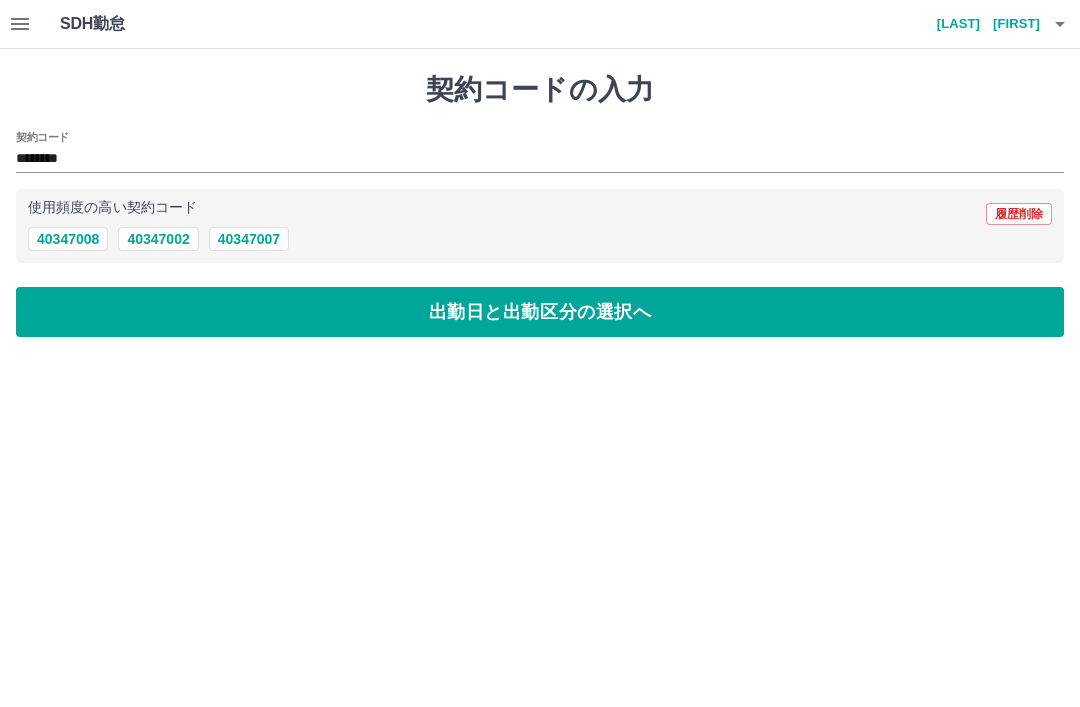 click on "出勤日と出勤区分の選択へ" at bounding box center [540, 312] 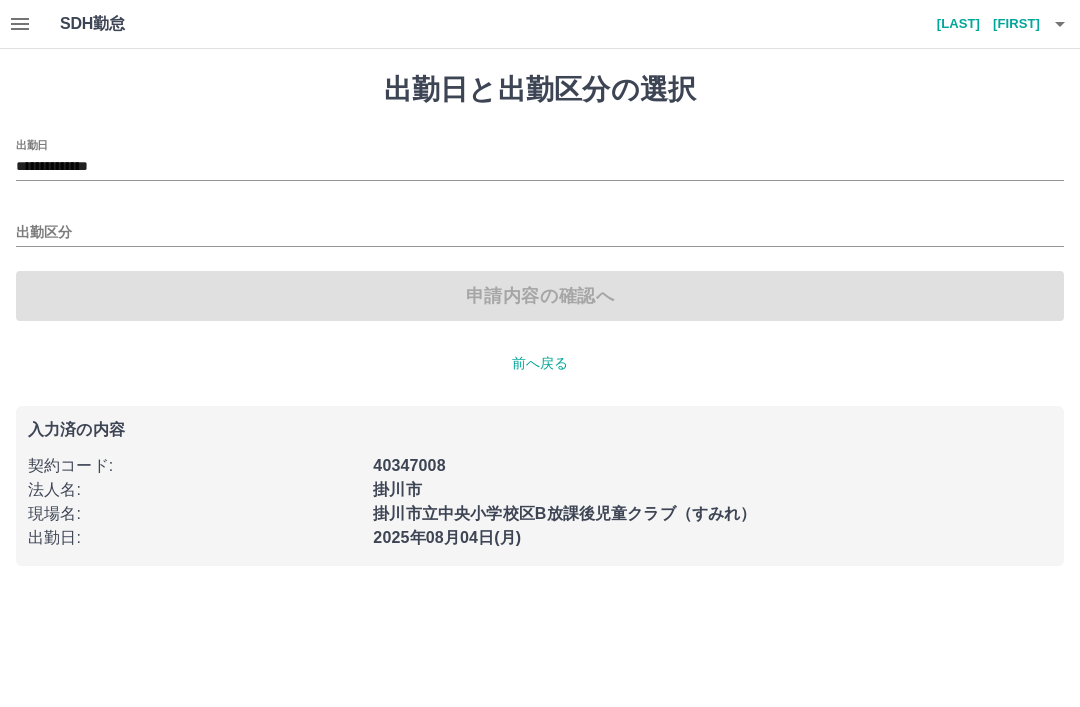 click on "**********" at bounding box center (540, 167) 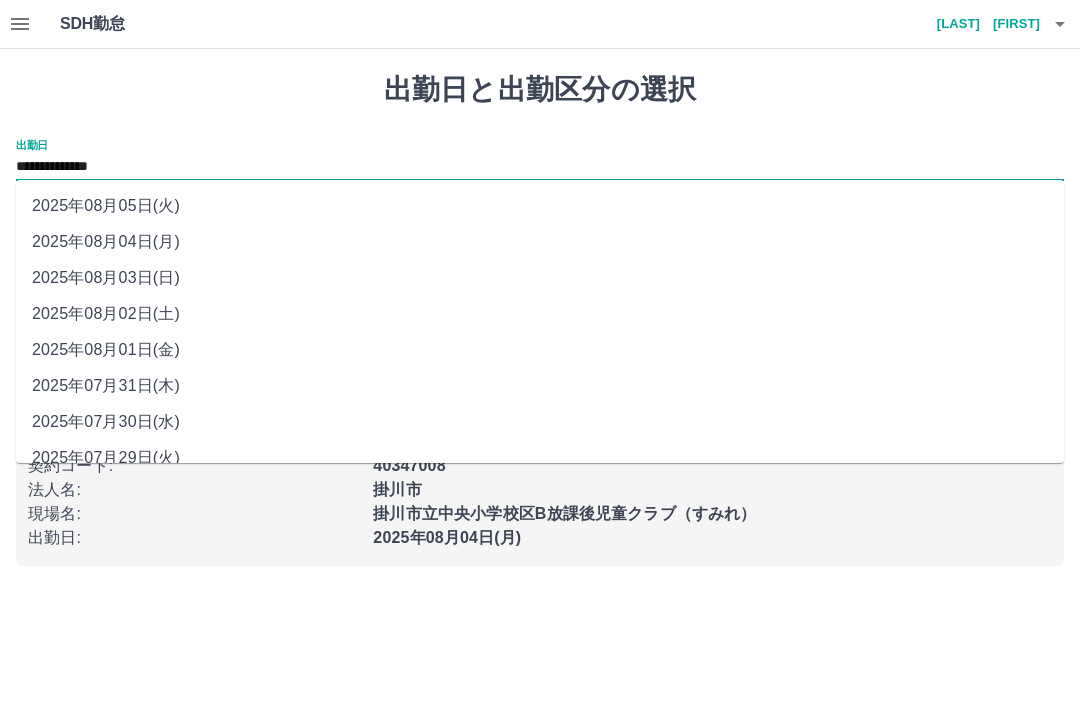 click on "2025年08月02日(土)" at bounding box center [540, 314] 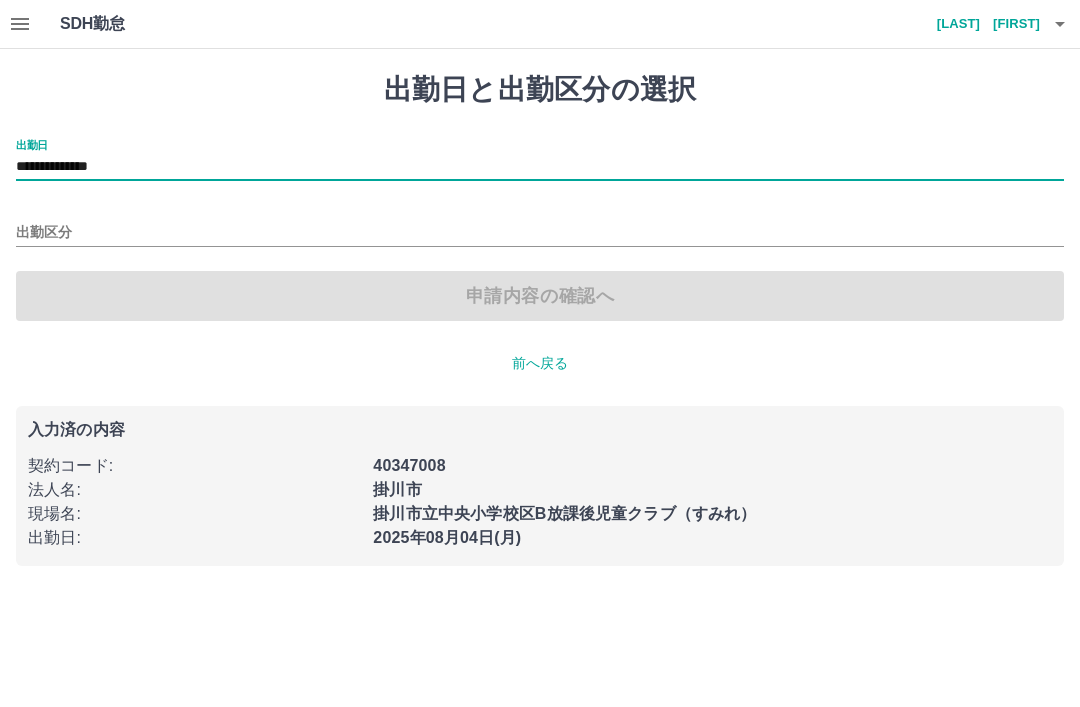 click on "出勤区分" at bounding box center [540, 233] 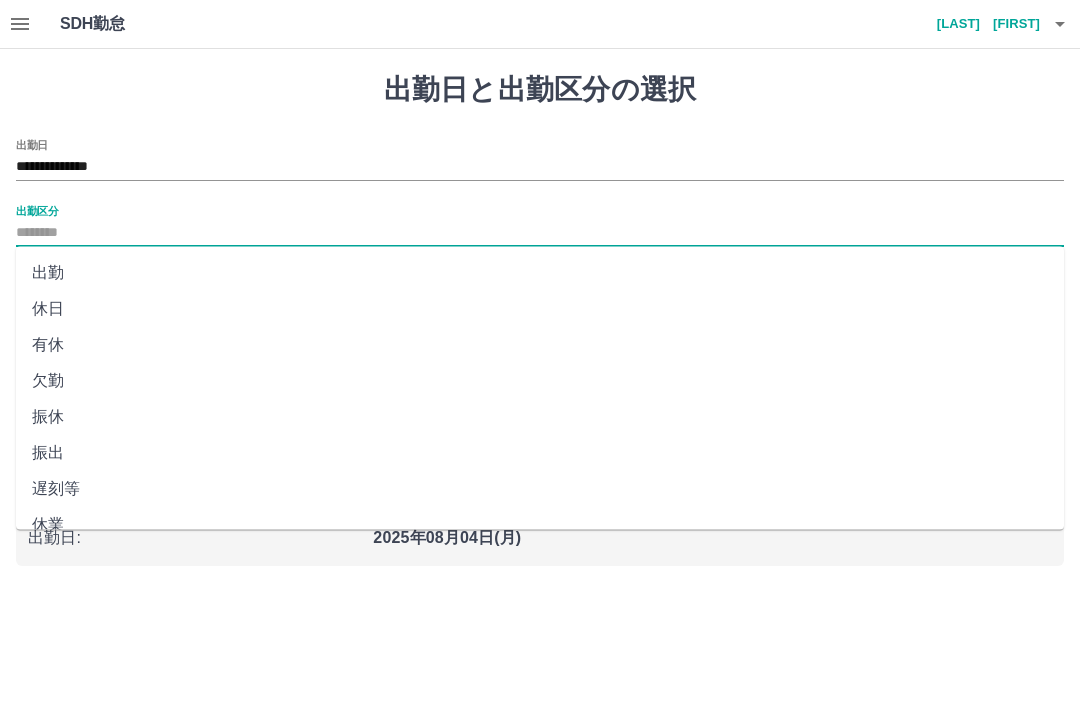 click on "休日" at bounding box center [540, 309] 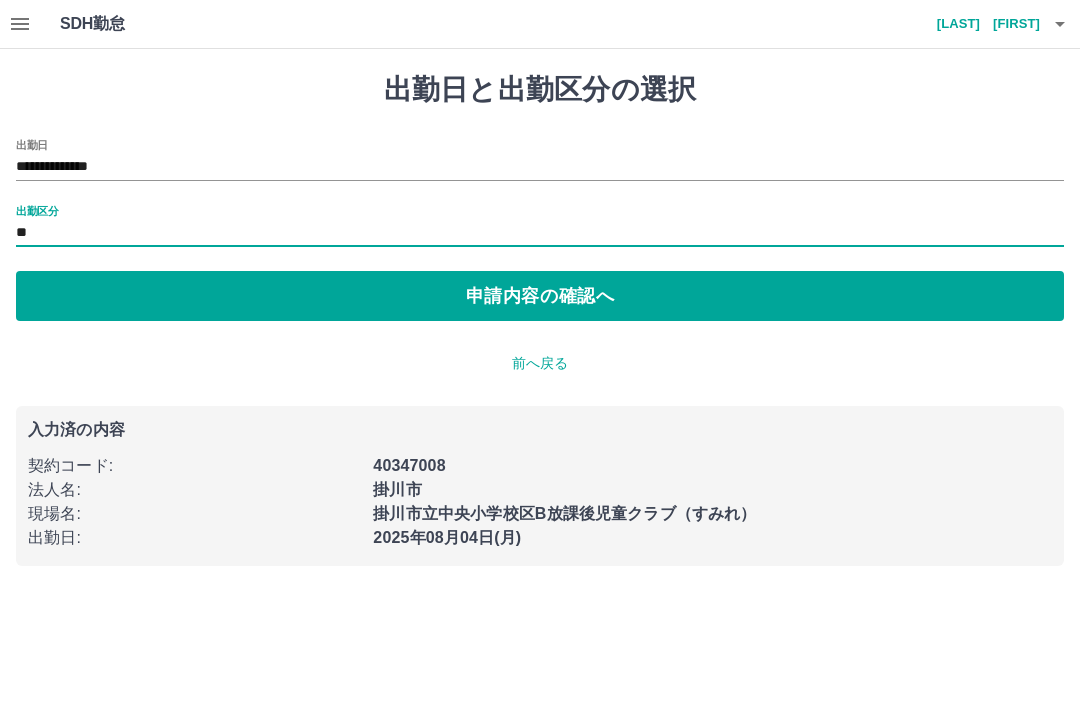 click on "申請内容の確認へ" at bounding box center (540, 296) 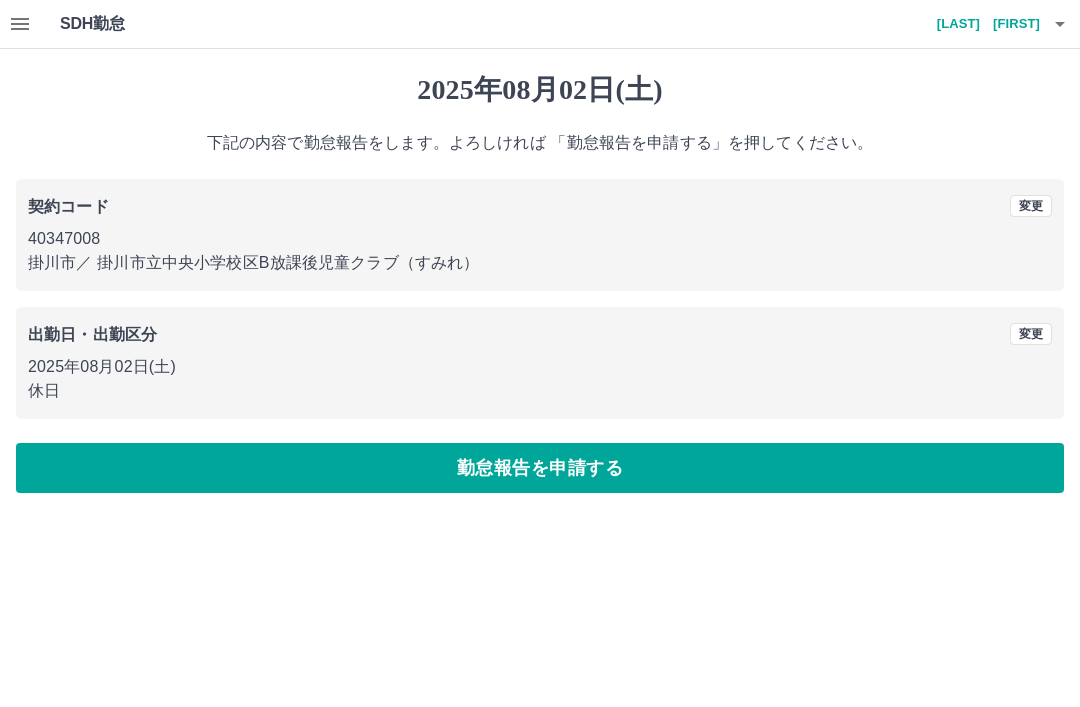 click on "勤怠報告を申請する" at bounding box center (540, 468) 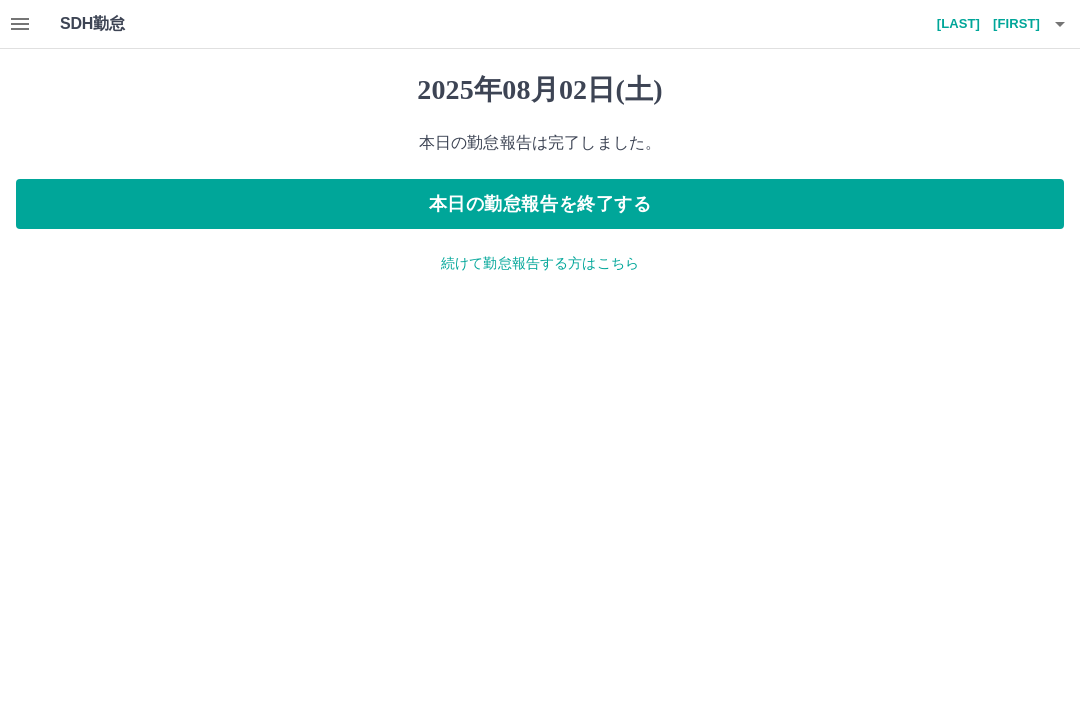 click on "続けて勤怠報告する方はこちら" at bounding box center (540, 263) 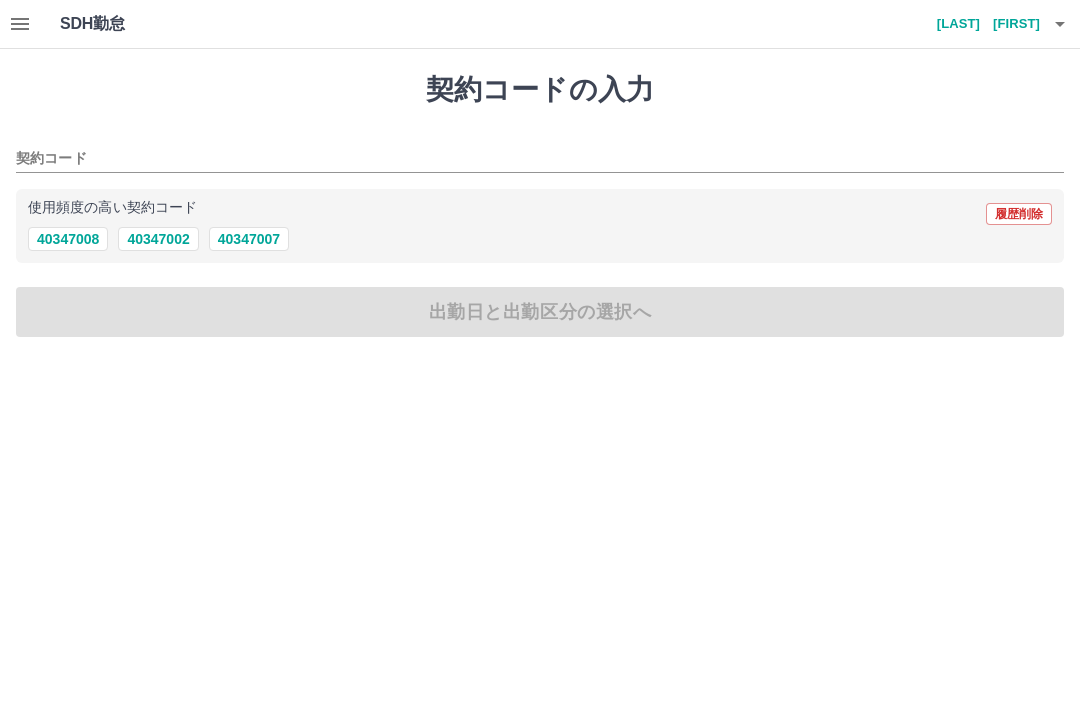 click on "40347008" at bounding box center (68, 239) 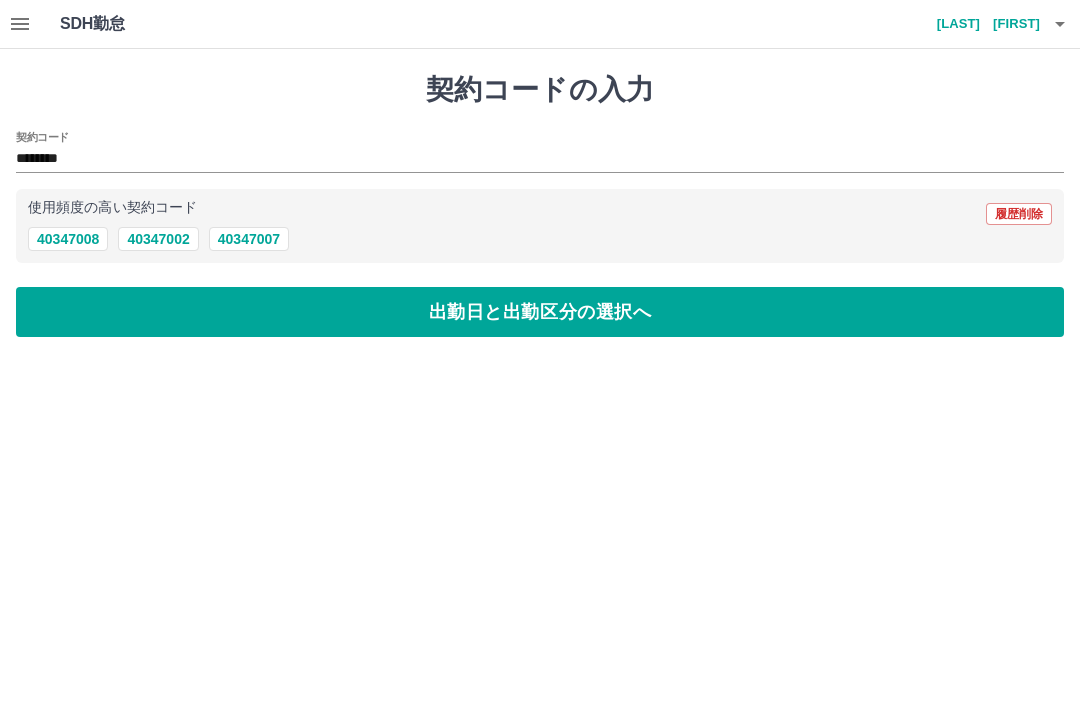 click on "出勤日と出勤区分の選択へ" at bounding box center (540, 312) 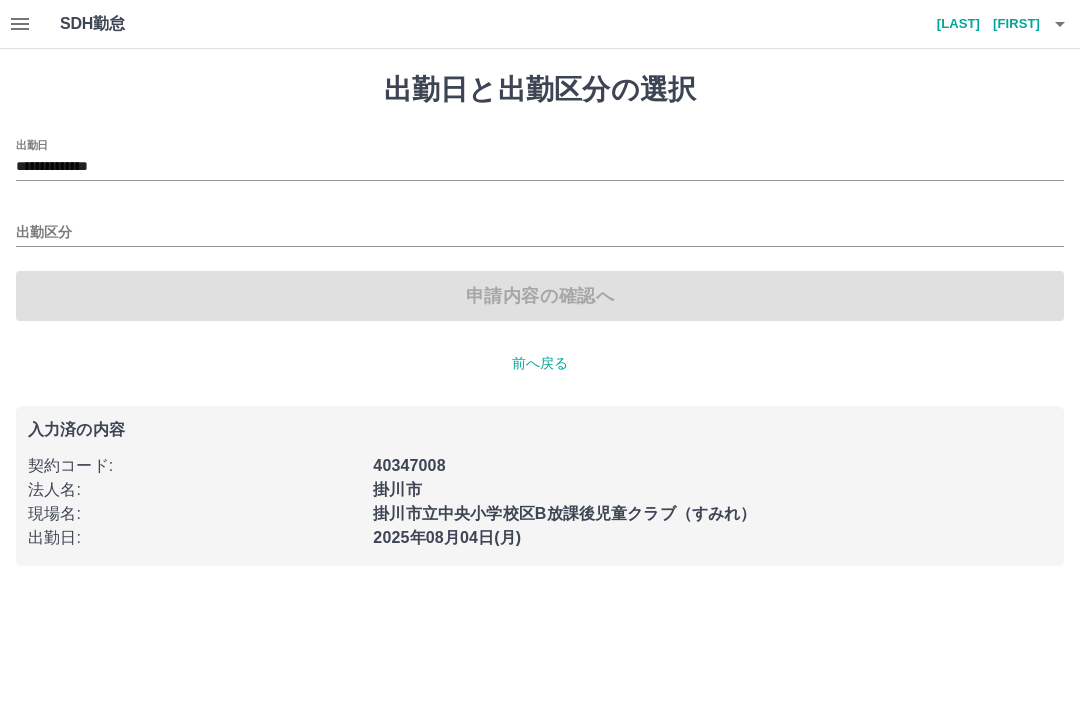 click on "**********" at bounding box center [540, 167] 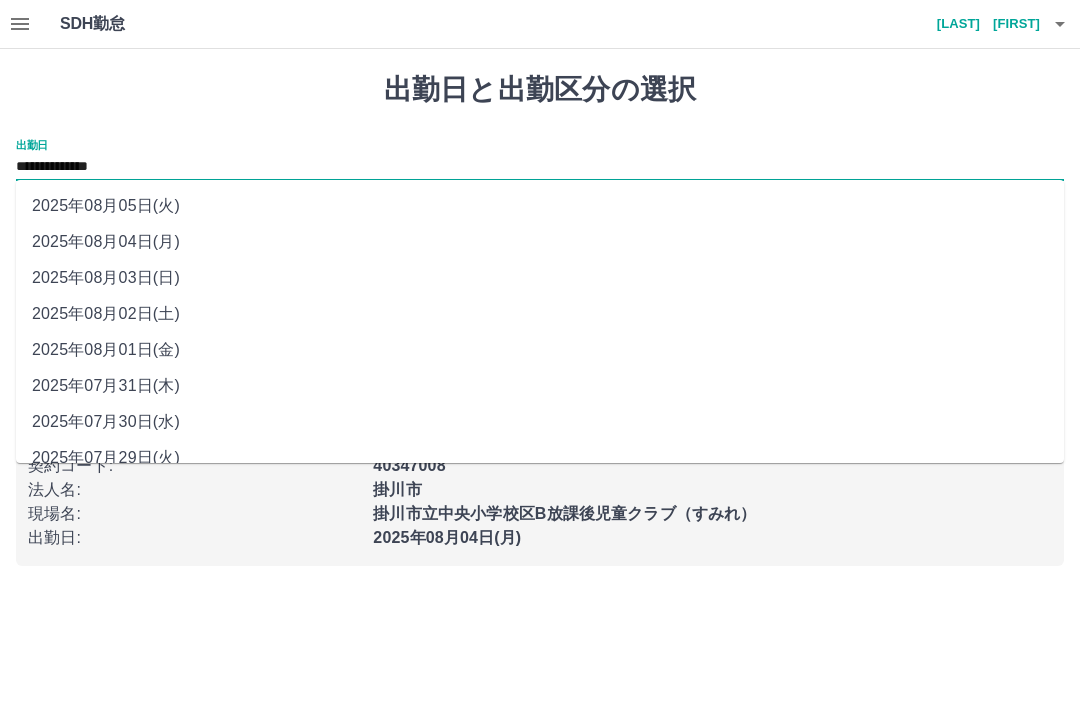 click on "2025年08月03日(日)" at bounding box center (540, 278) 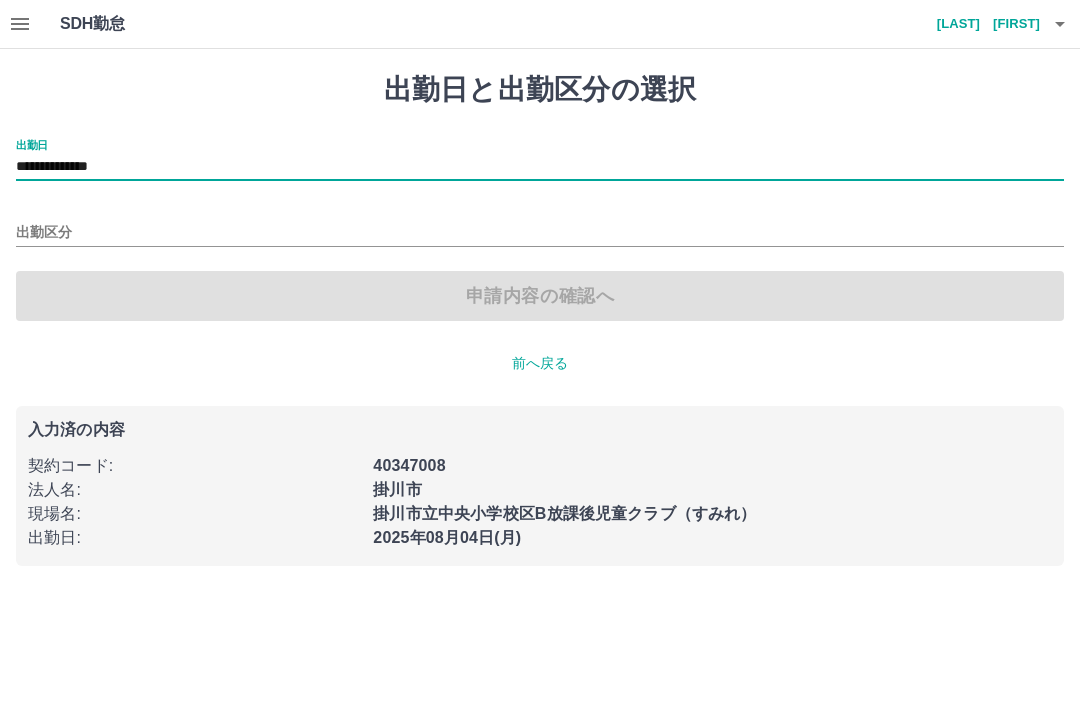 click on "出勤区分" at bounding box center [540, 233] 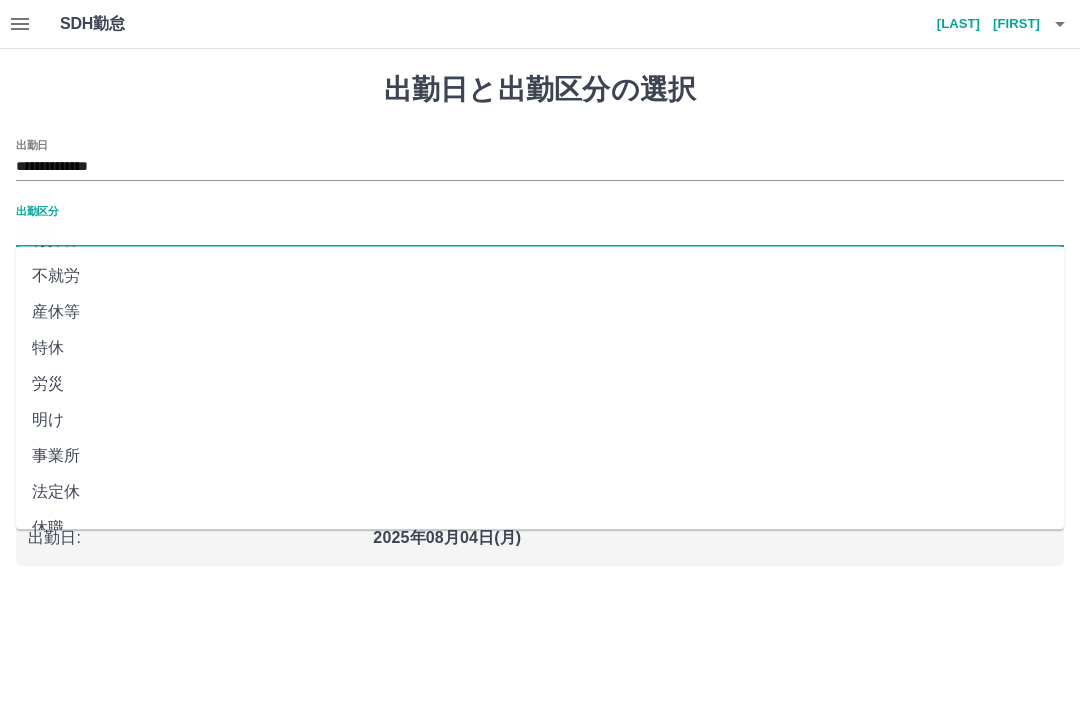 scroll, scrollTop: 356, scrollLeft: 0, axis: vertical 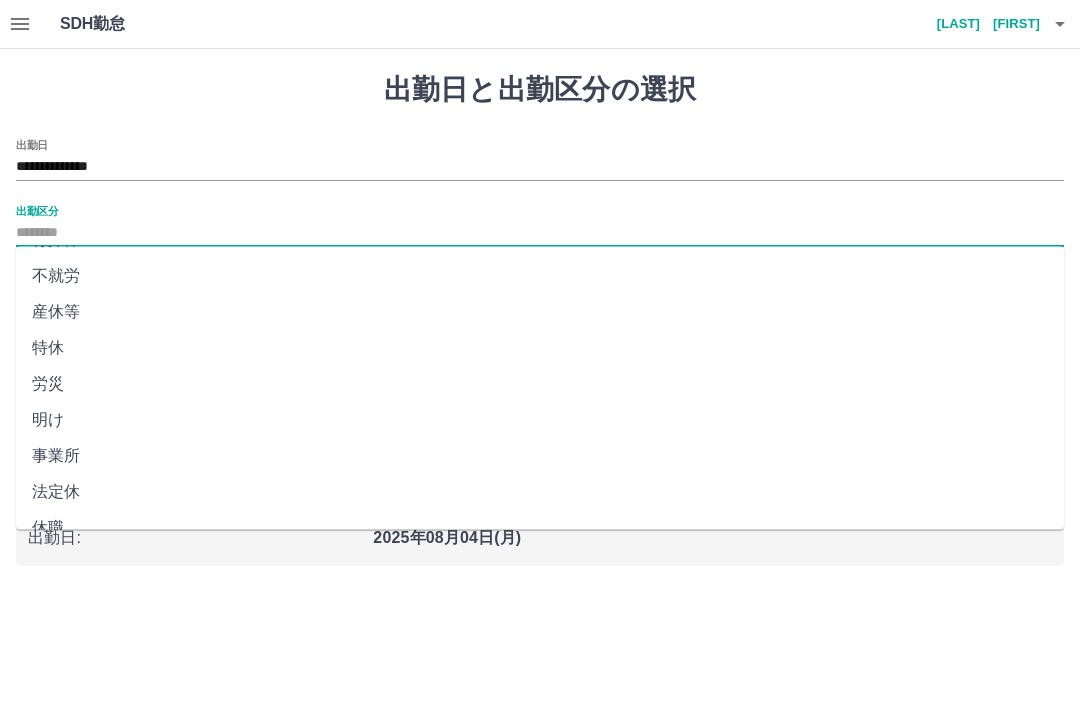 click on "法定休" at bounding box center [540, 493] 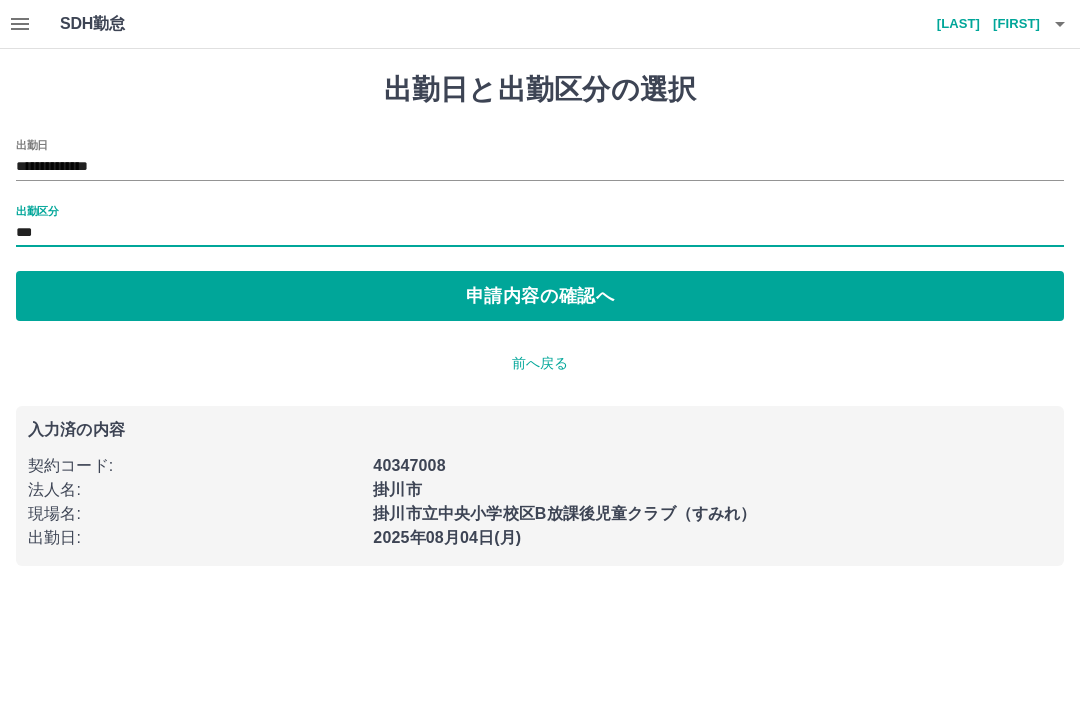 type on "***" 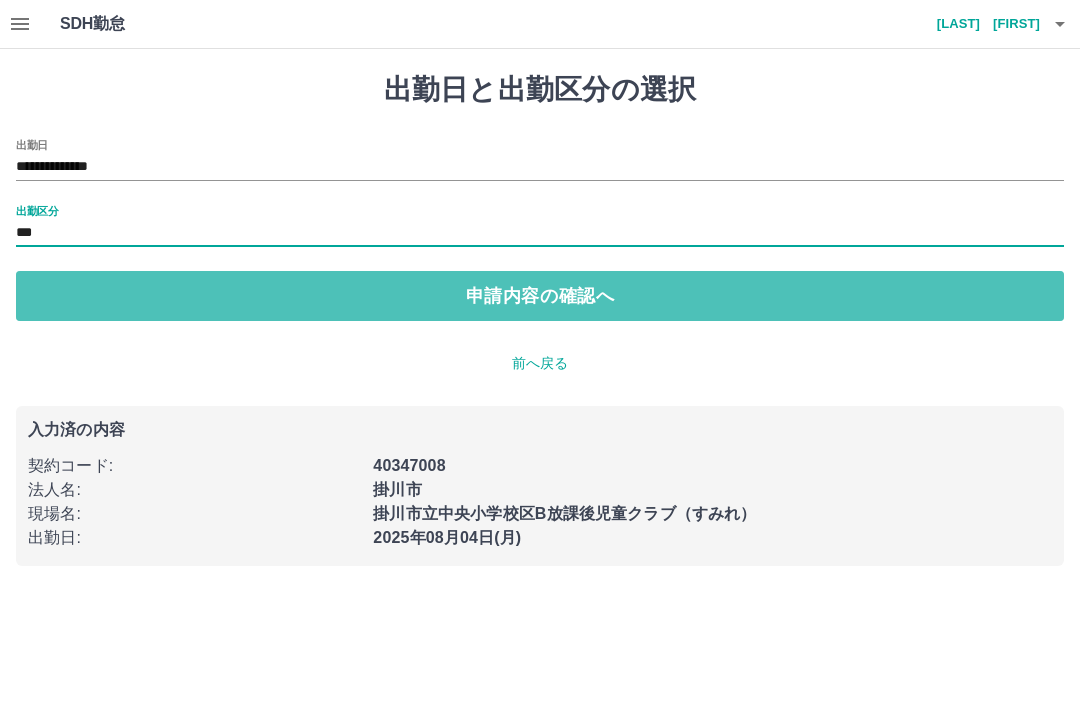 click on "申請内容の確認へ" at bounding box center (540, 296) 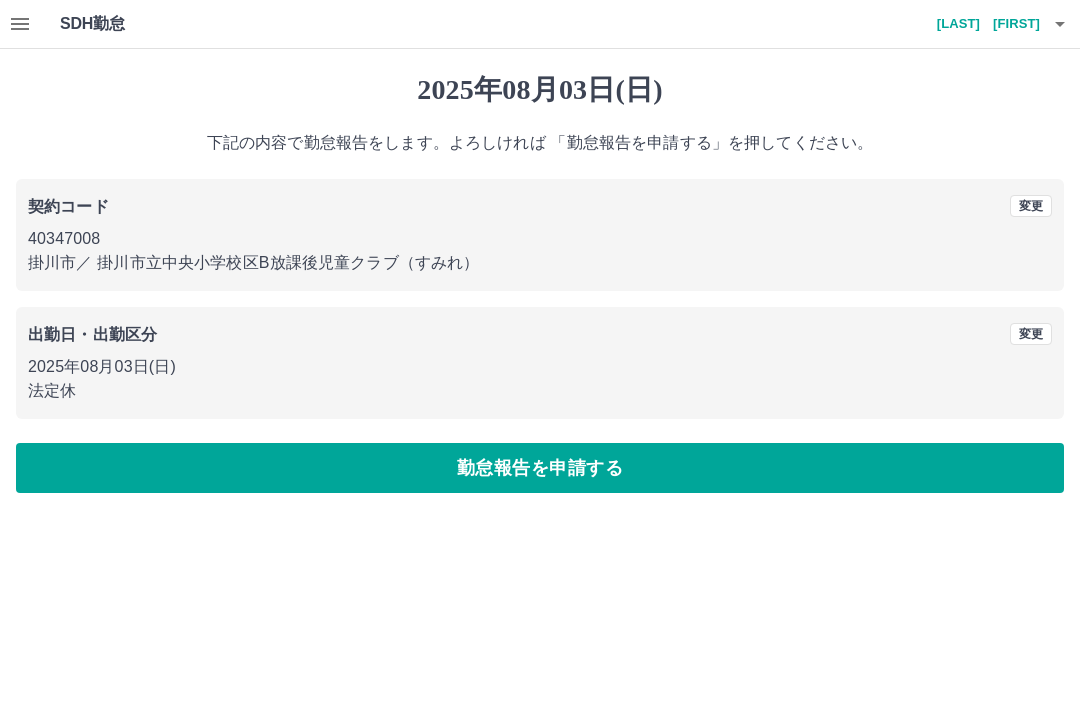 click on "勤怠報告を申請する" at bounding box center [540, 468] 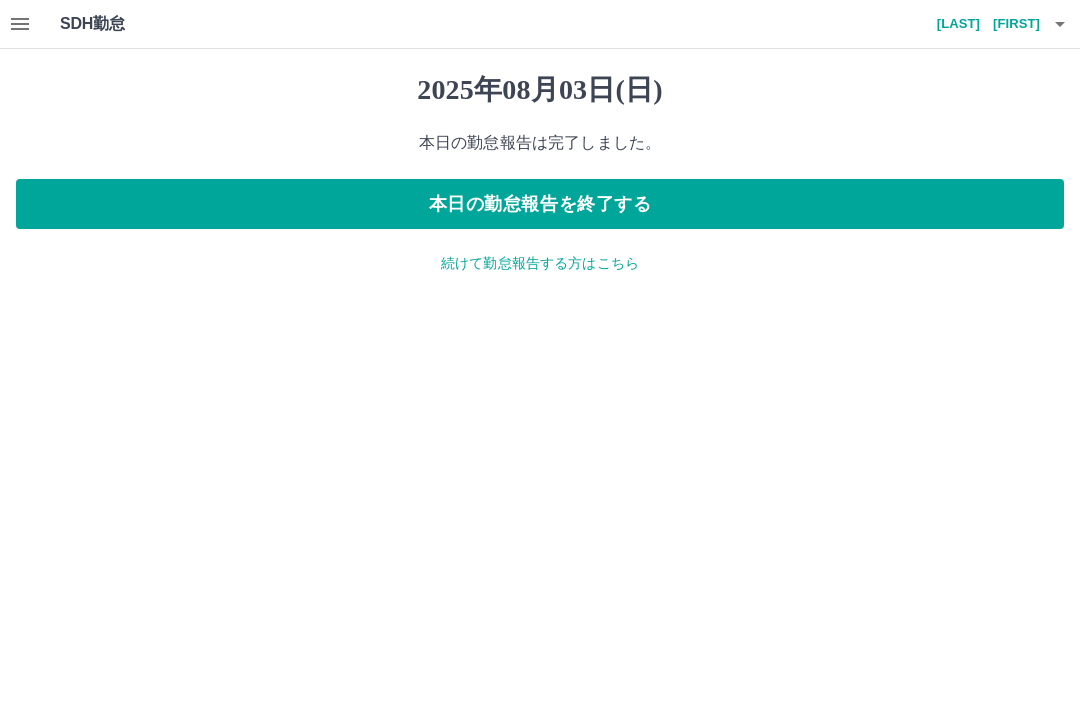 click on "続けて勤怠報告する方はこちら" at bounding box center (540, 263) 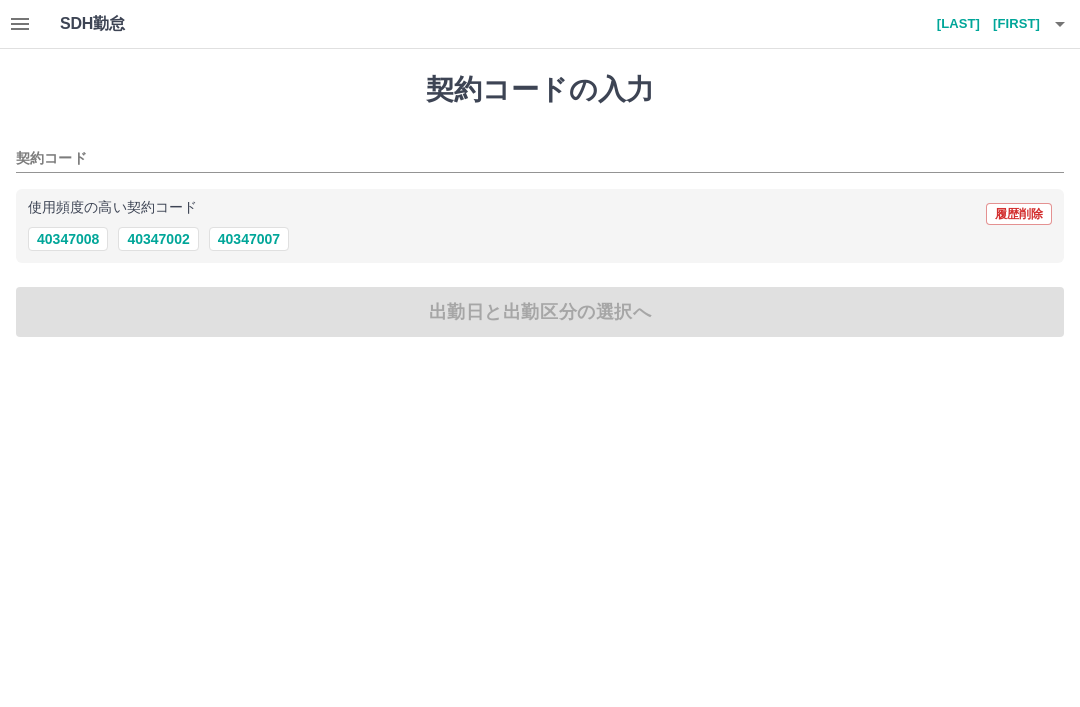 click on "40347008" at bounding box center [68, 239] 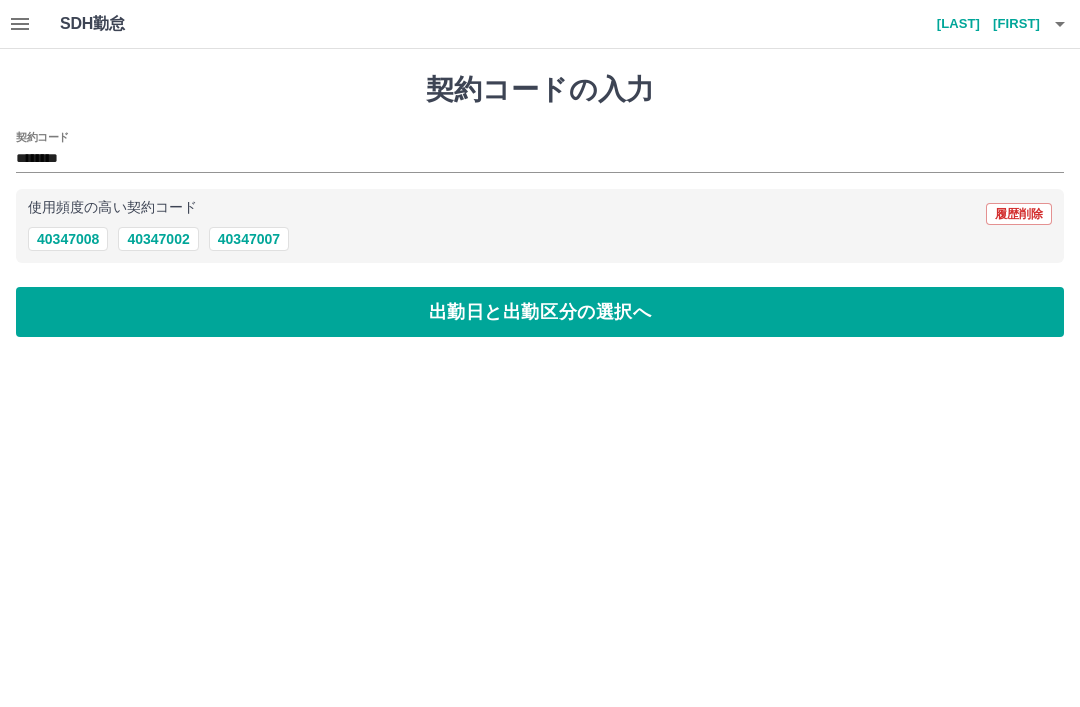click on "出勤日と出勤区分の選択へ" at bounding box center [540, 312] 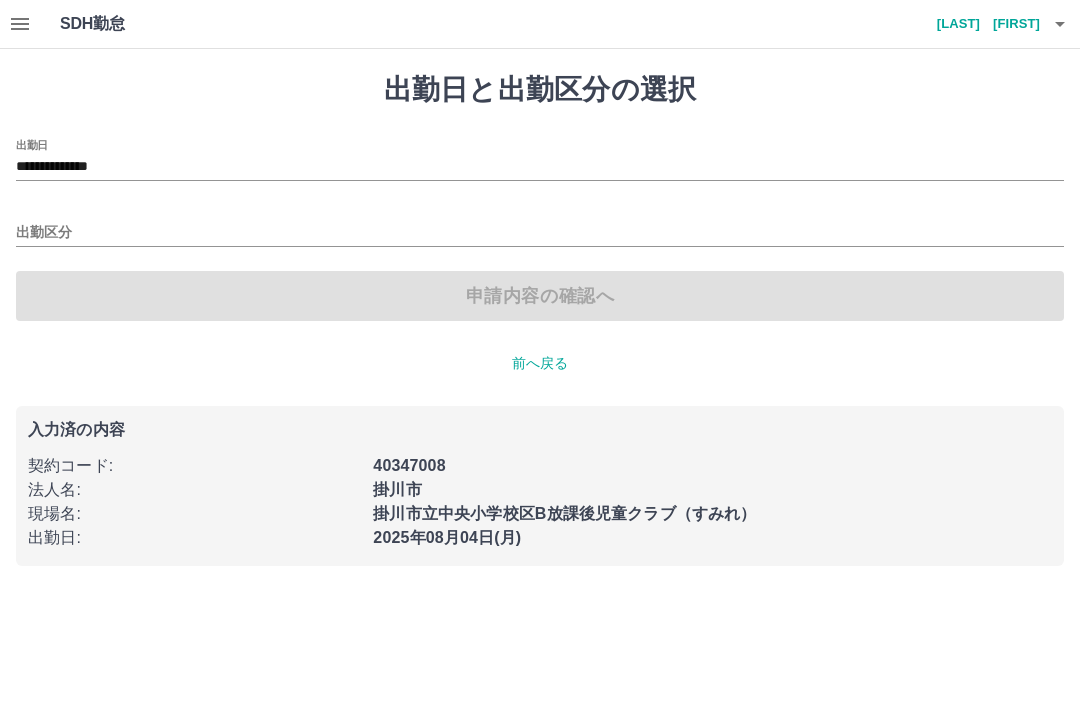 click on "出勤区分" at bounding box center [540, 233] 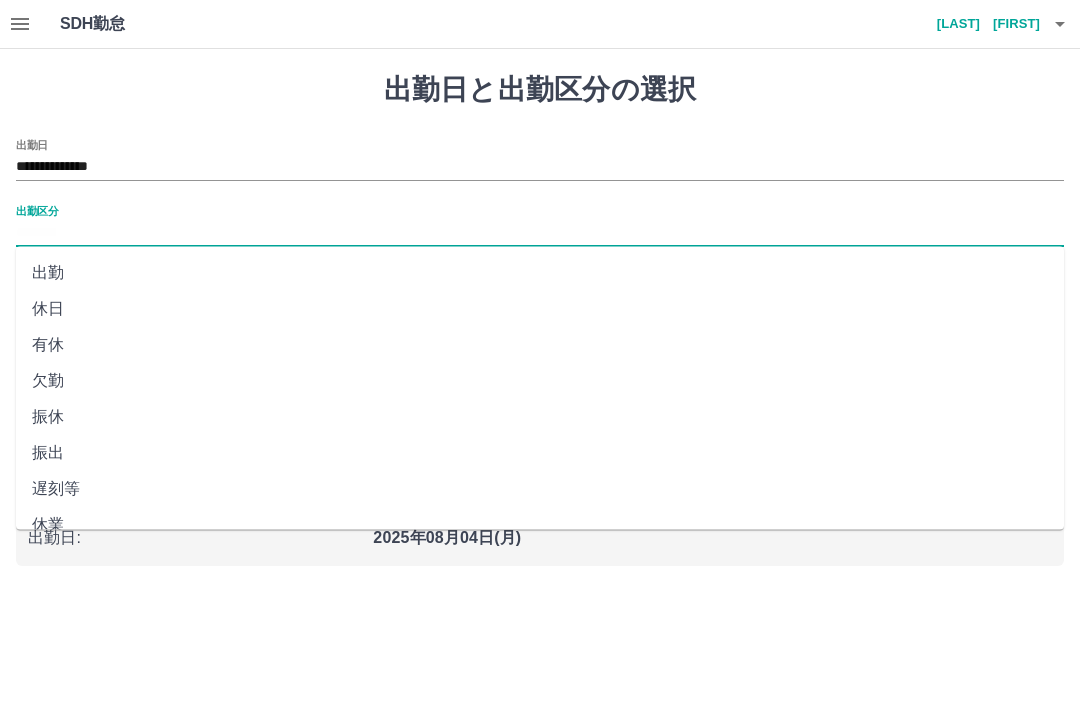 click on "出勤" at bounding box center (540, 273) 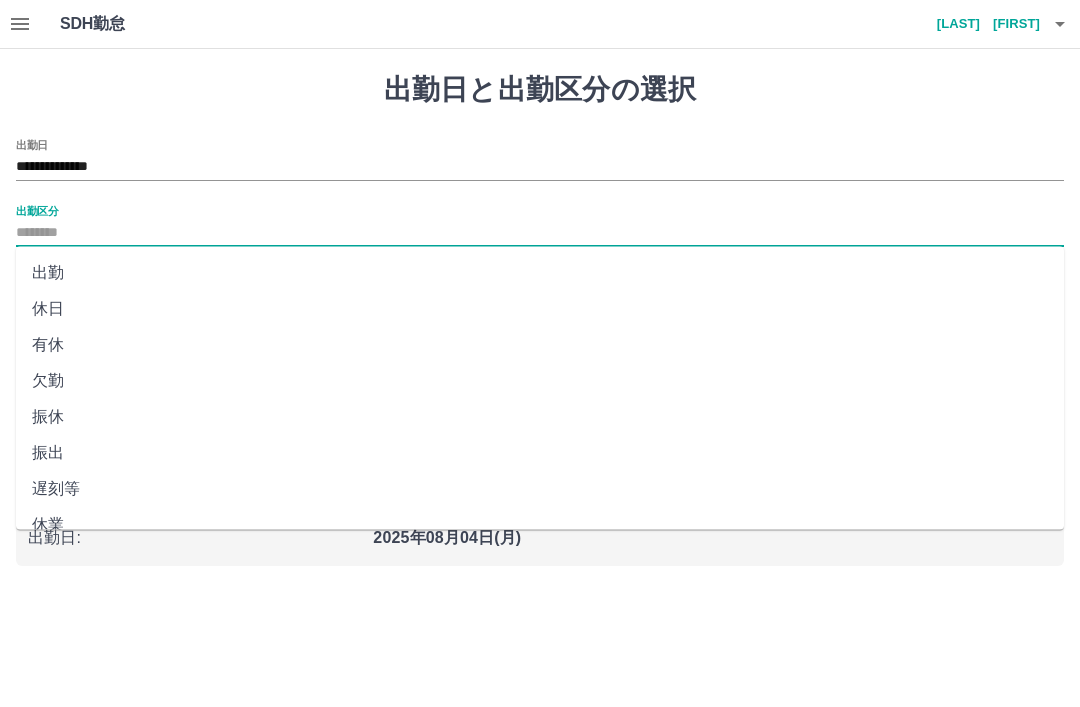 type on "**" 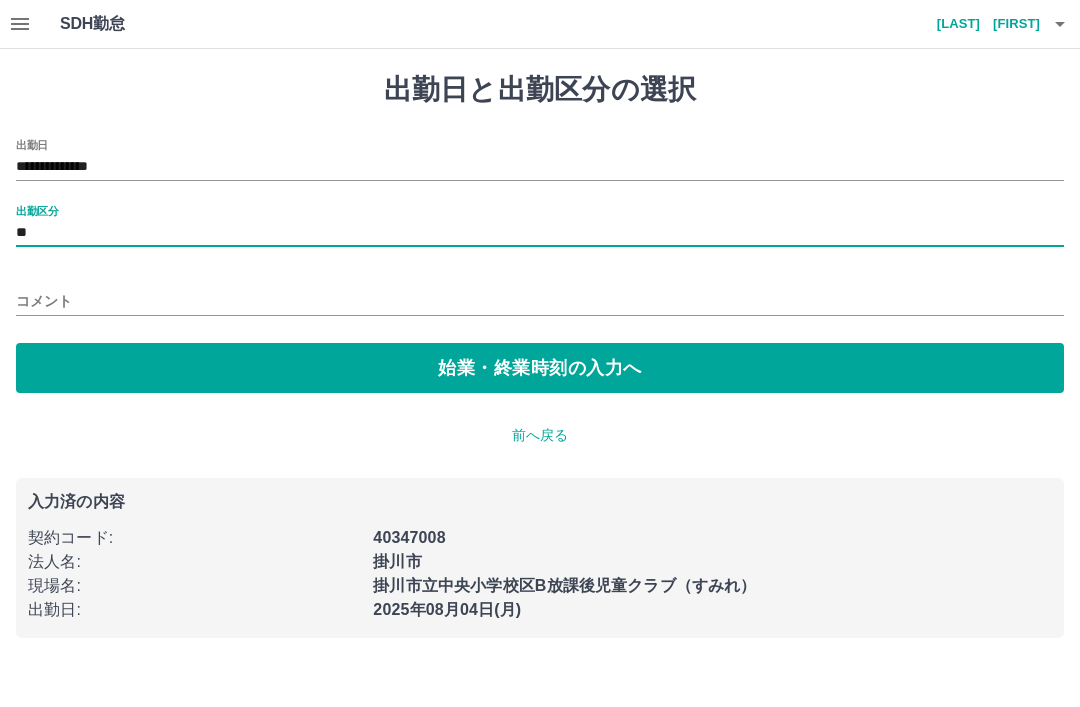 click on "始業・終業時刻の入力へ" at bounding box center (540, 368) 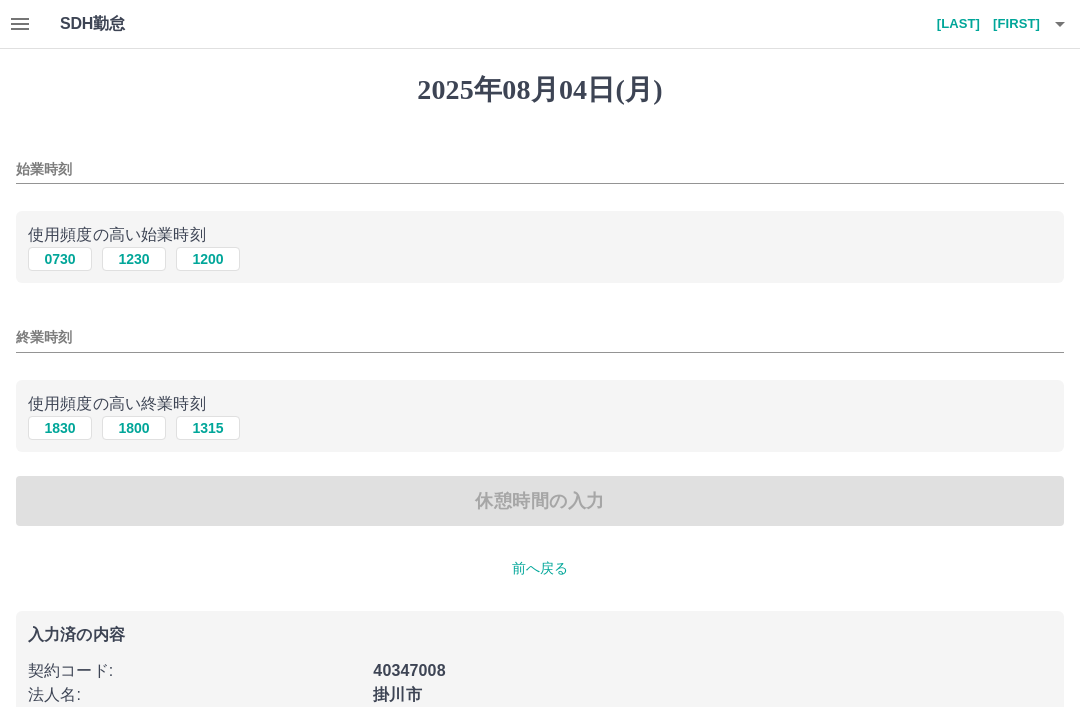 click on "0730" at bounding box center (60, 259) 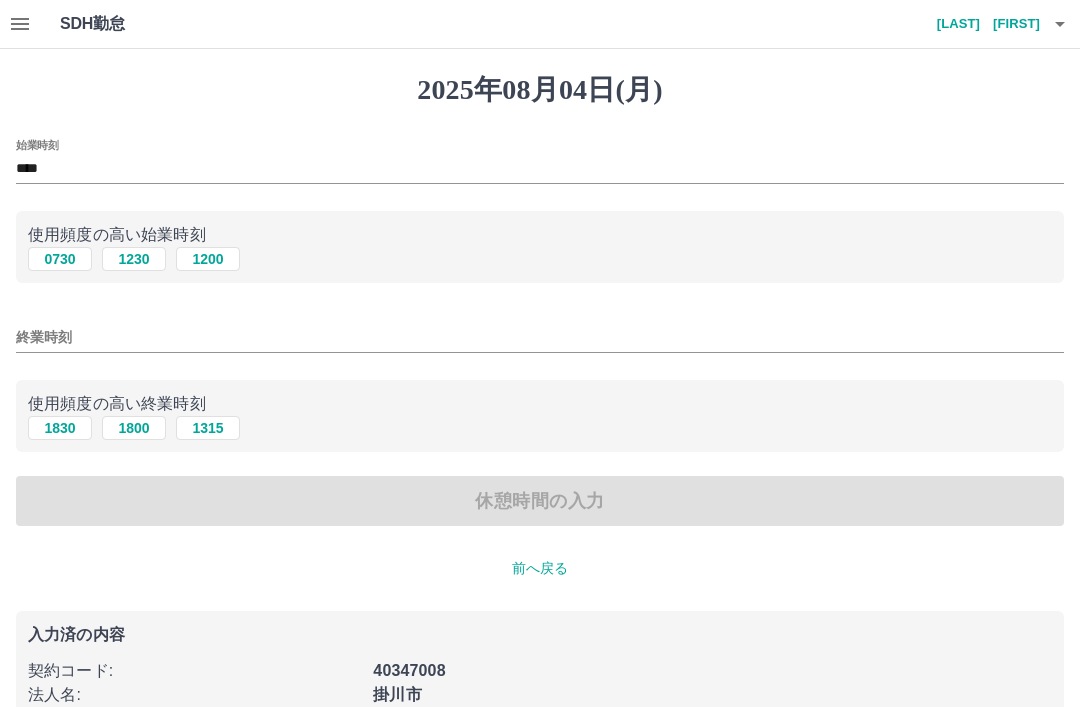 click on "終業時刻" at bounding box center [540, 337] 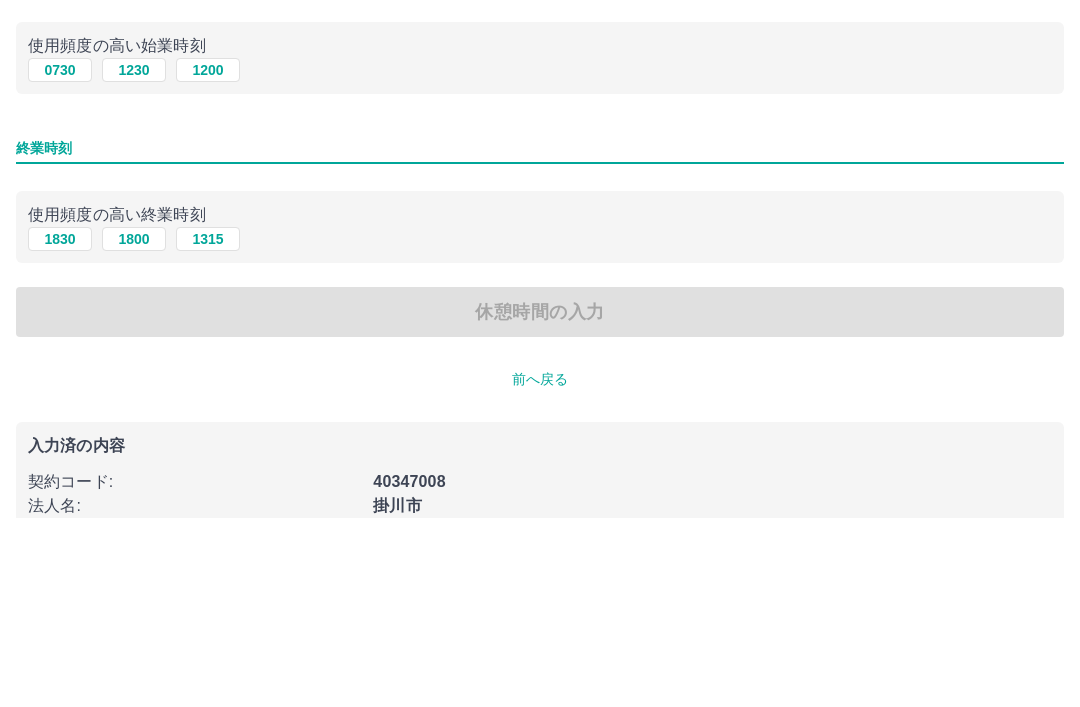 click on "1830" at bounding box center (60, 428) 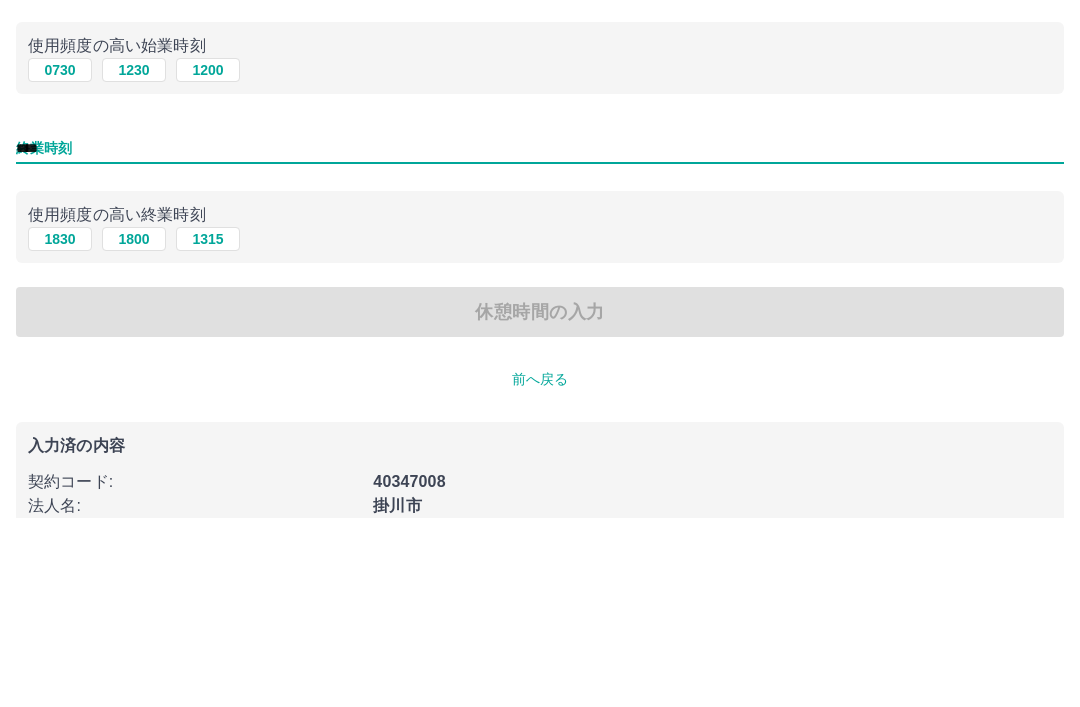 scroll, scrollTop: 114, scrollLeft: 0, axis: vertical 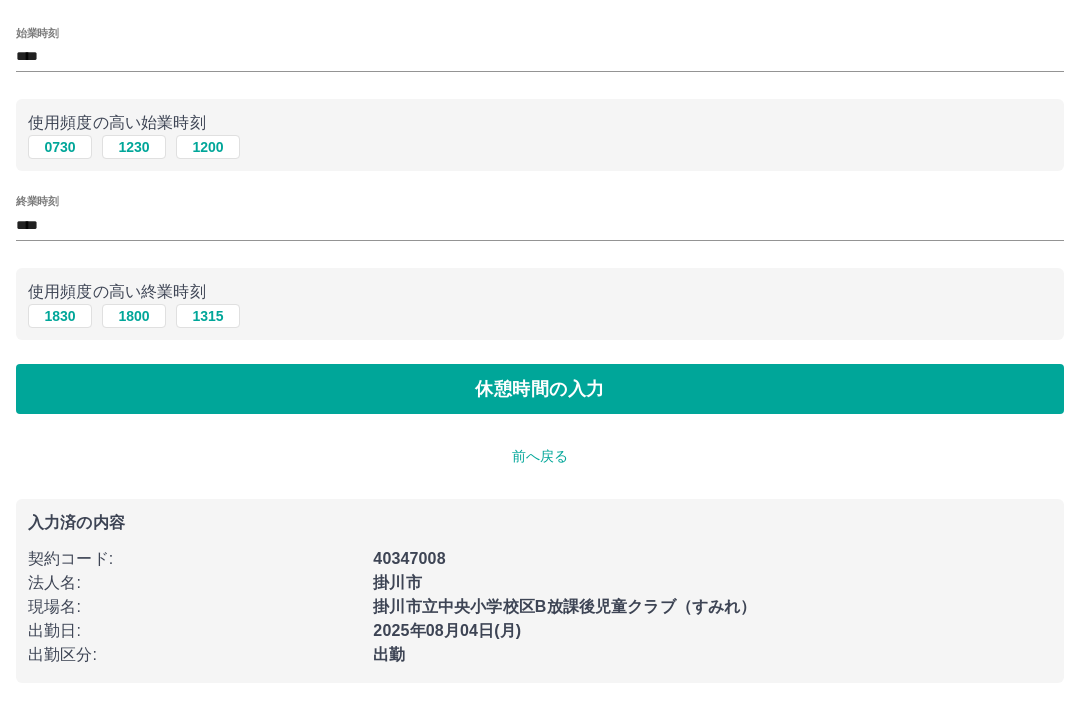 click on "休憩時間の入力" at bounding box center (540, 389) 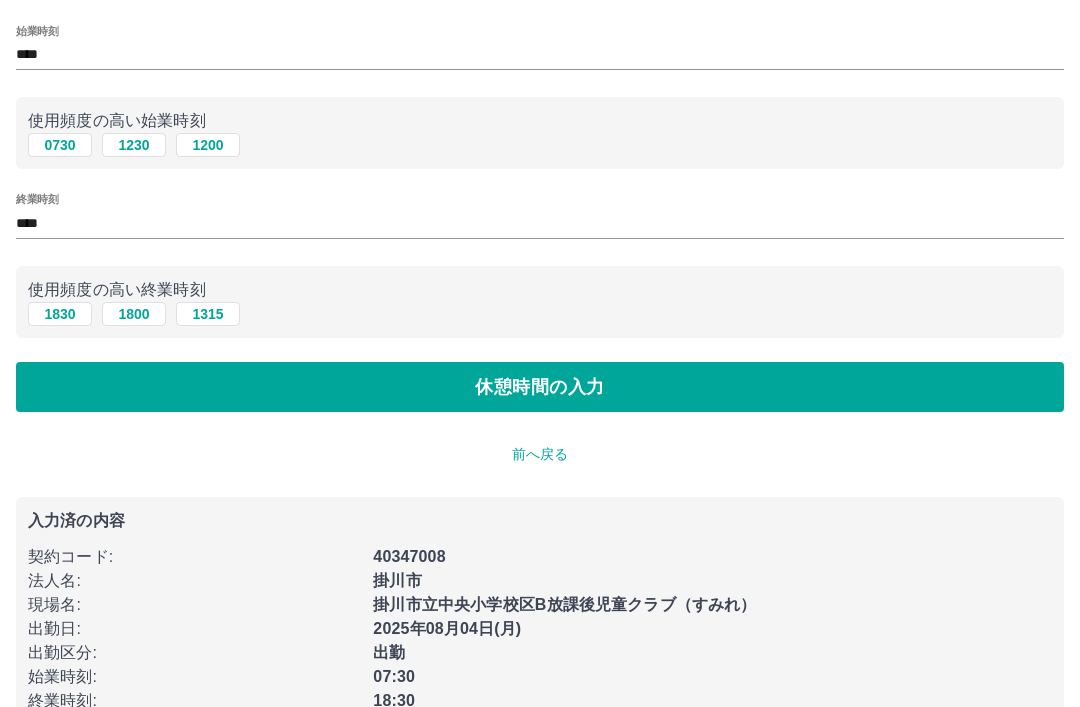scroll, scrollTop: 0, scrollLeft: 0, axis: both 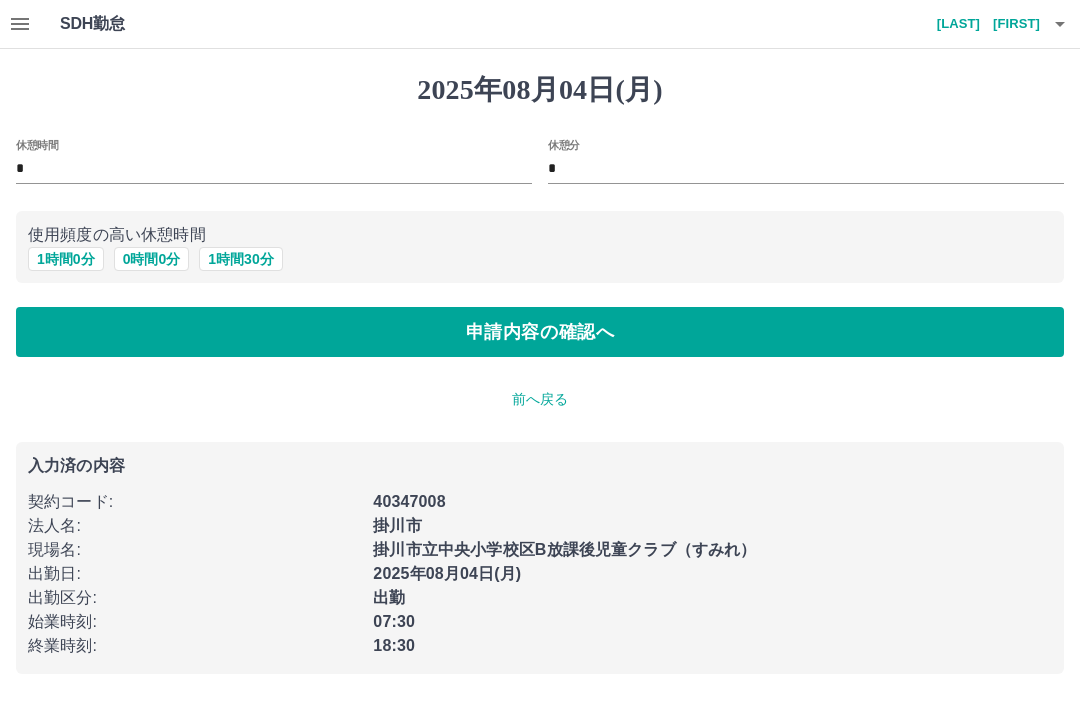 click on "1 時間 0 分" at bounding box center [66, 259] 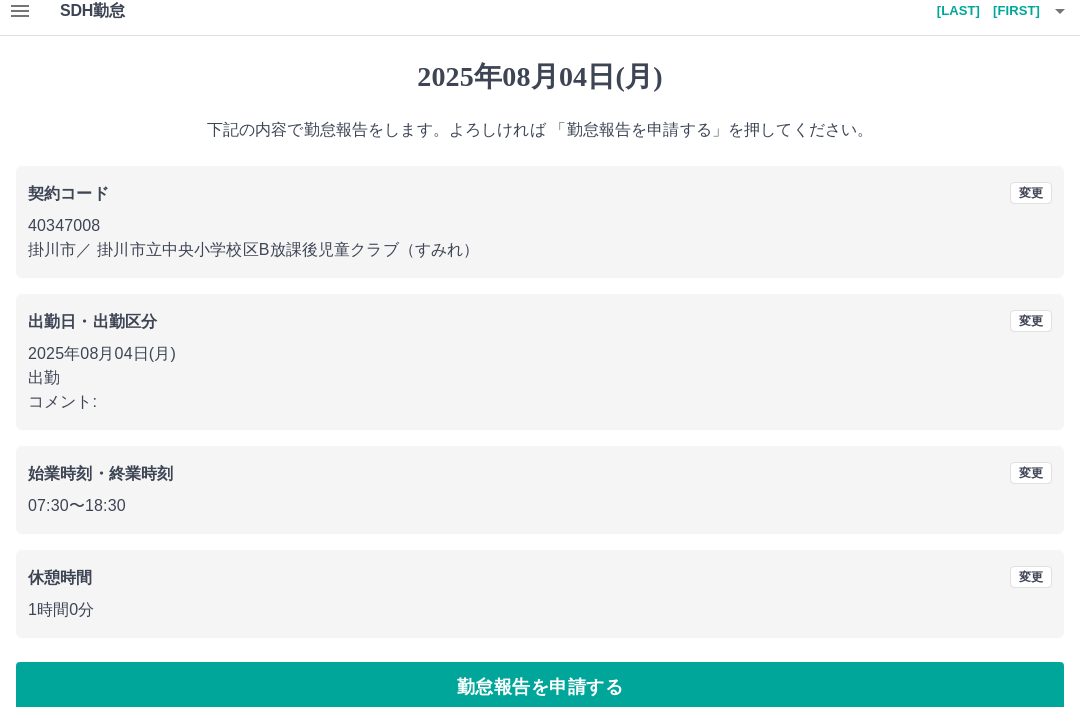 scroll, scrollTop: 41, scrollLeft: 0, axis: vertical 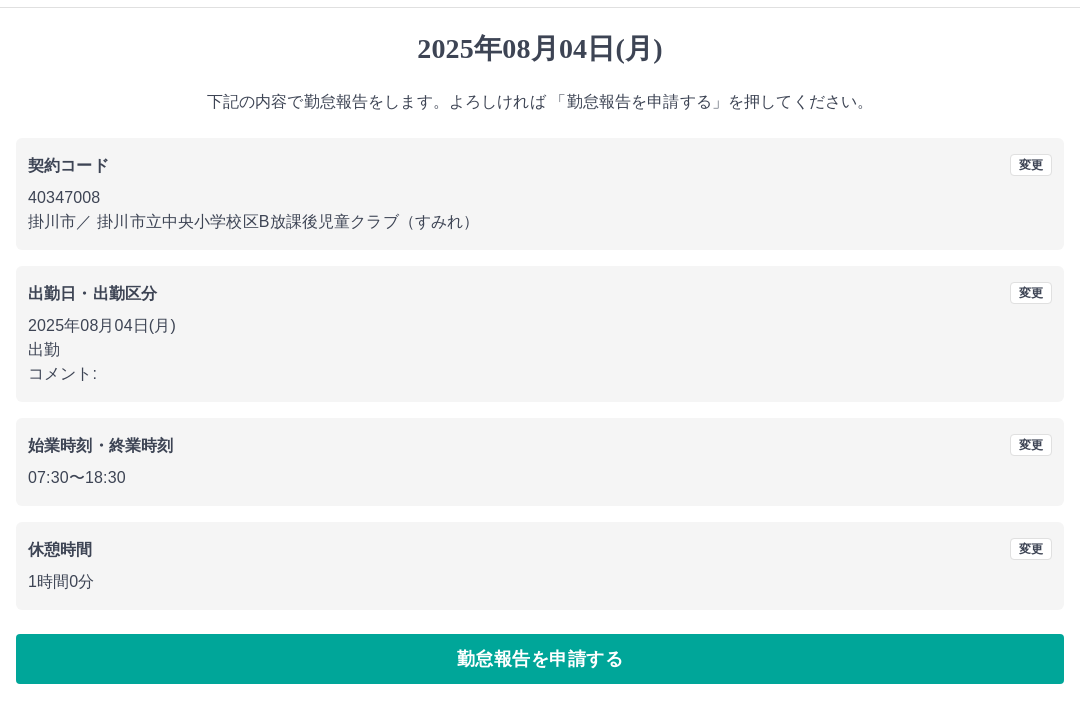 click on "勤怠報告を申請する" at bounding box center [540, 659] 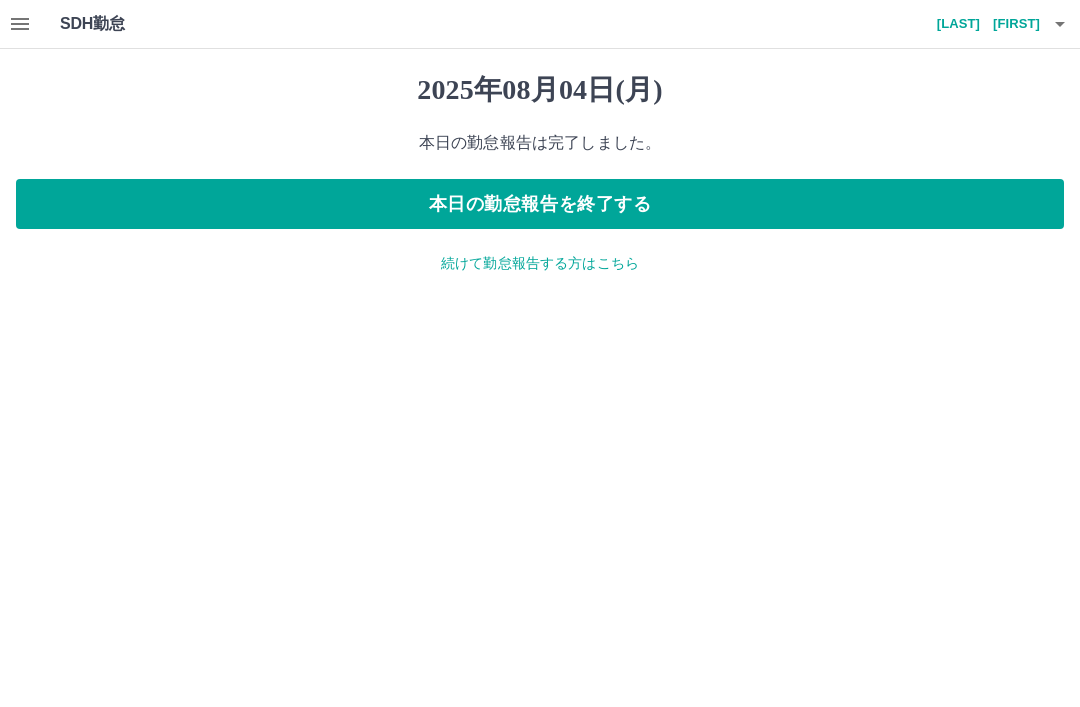 scroll, scrollTop: 0, scrollLeft: 0, axis: both 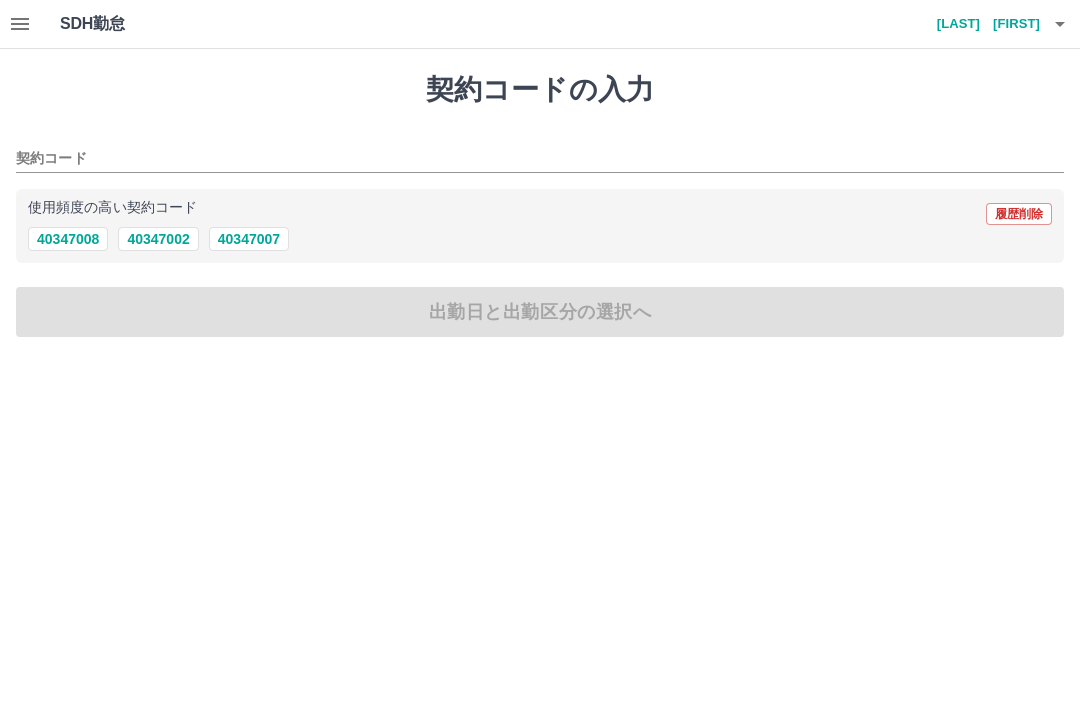 click 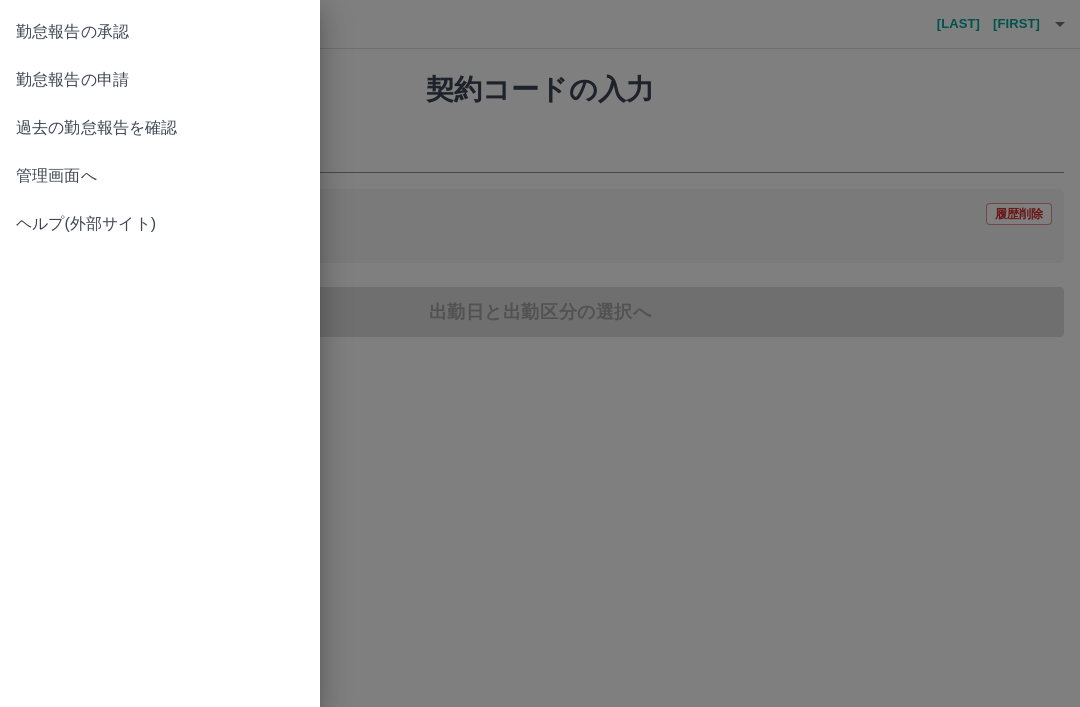 click on "勤怠報告の申請" at bounding box center (160, 80) 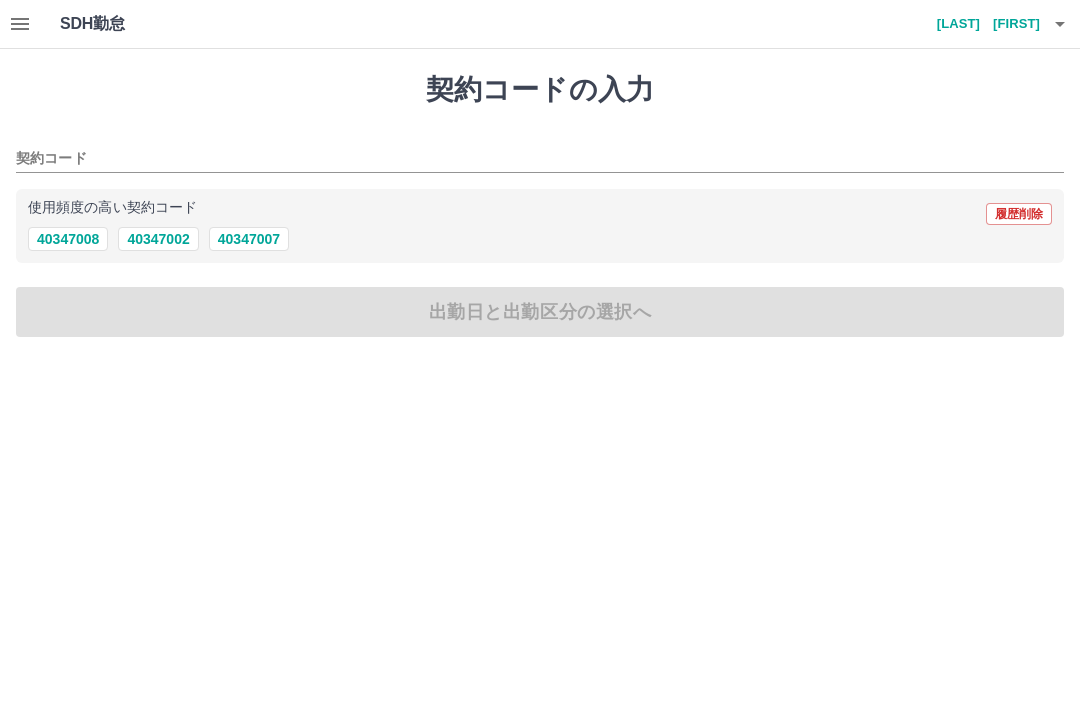 click at bounding box center (20, 24) 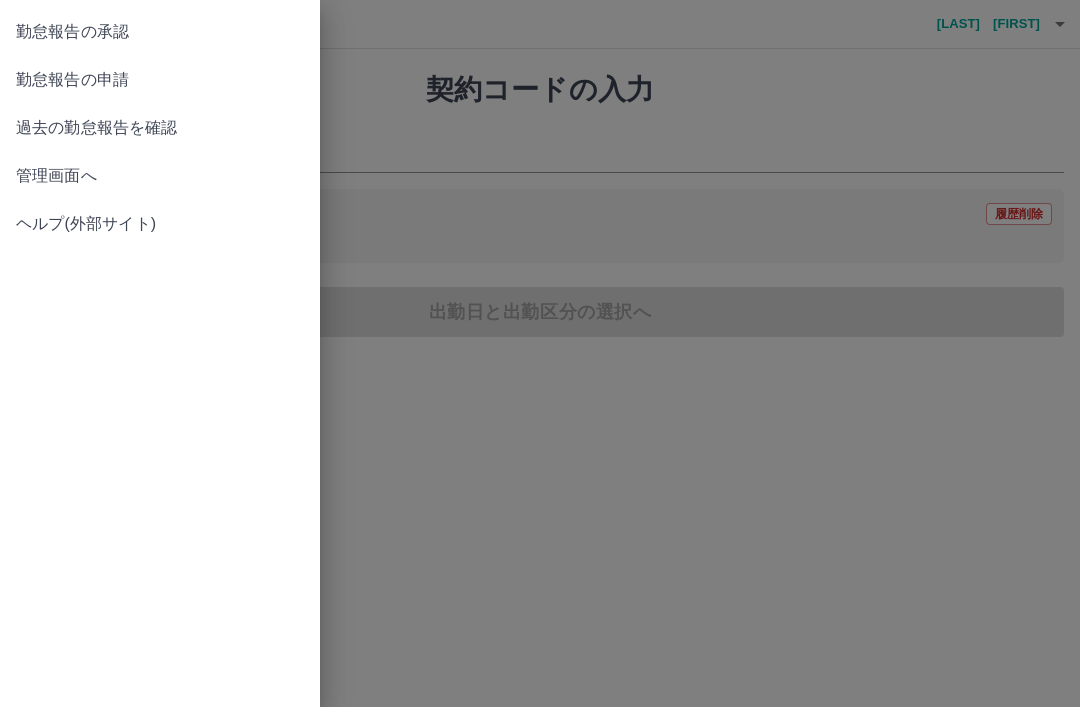 click on "勤怠報告の承認" at bounding box center [160, 32] 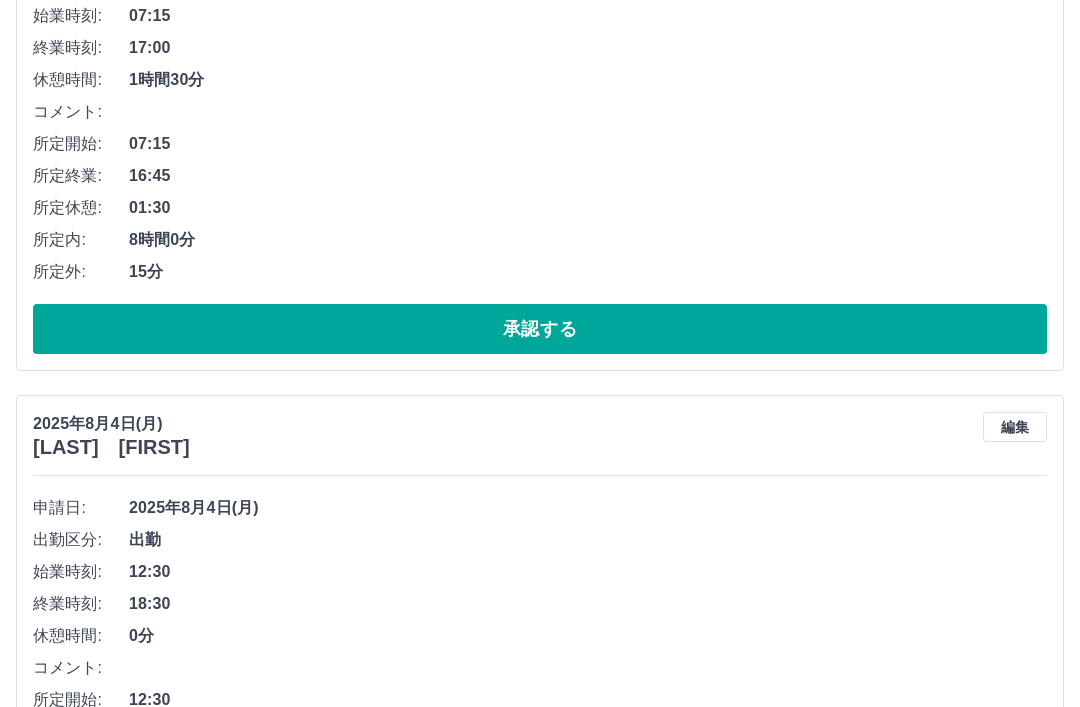 scroll, scrollTop: 444, scrollLeft: 0, axis: vertical 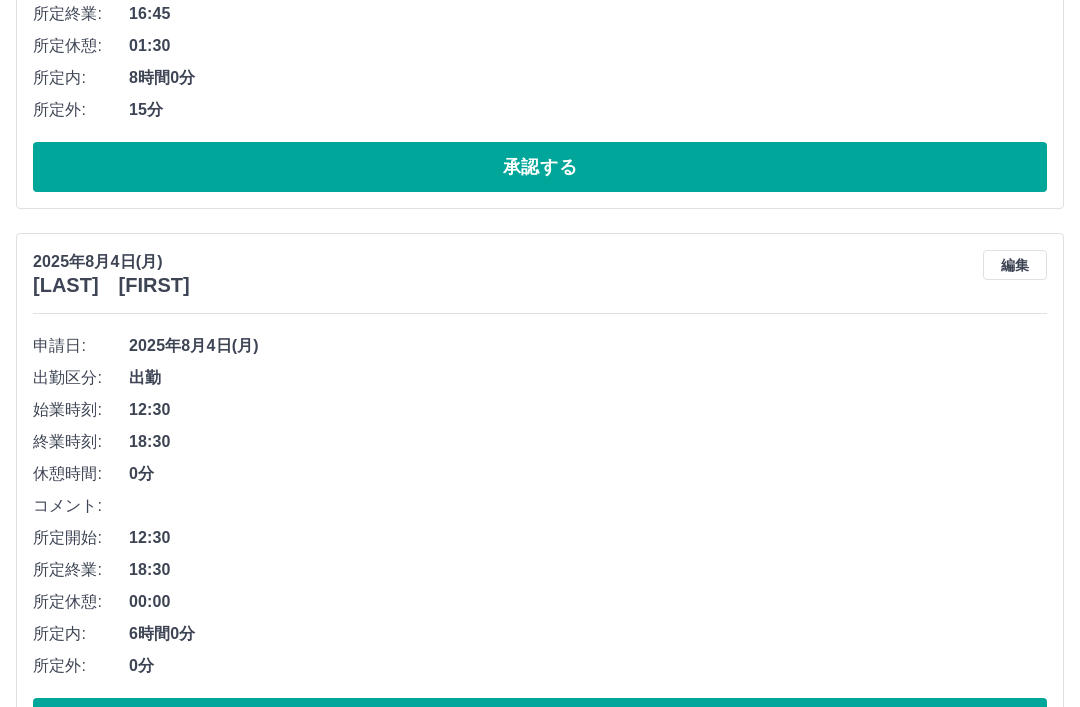 click on "編集" at bounding box center [1015, 266] 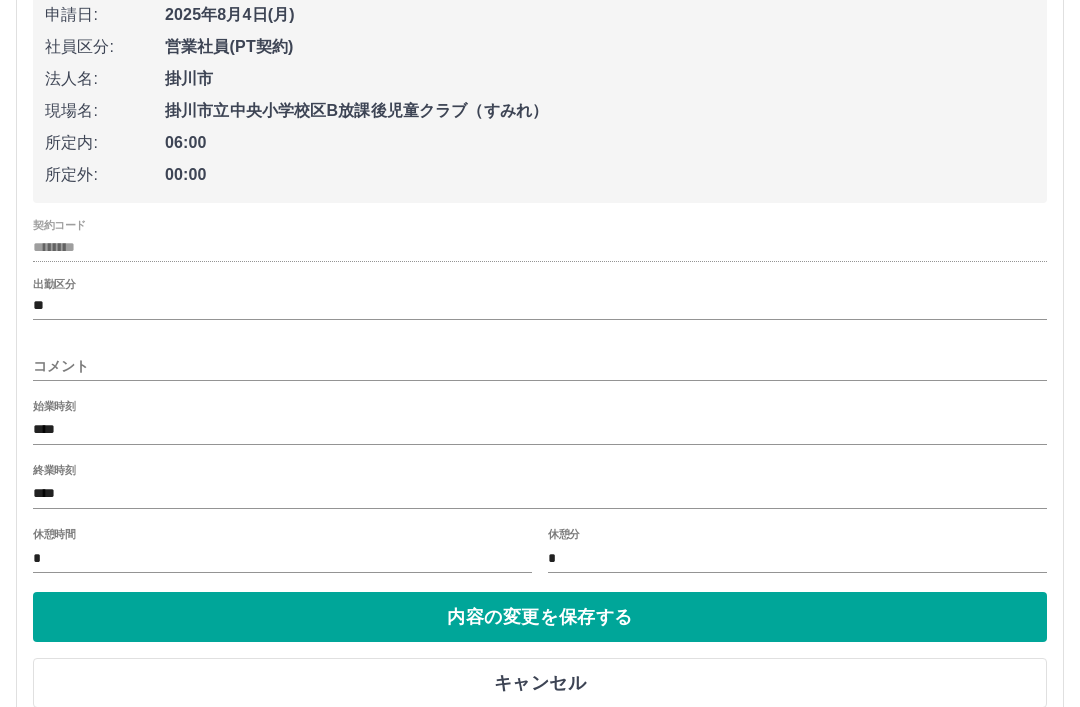 scroll, scrollTop: 903, scrollLeft: 0, axis: vertical 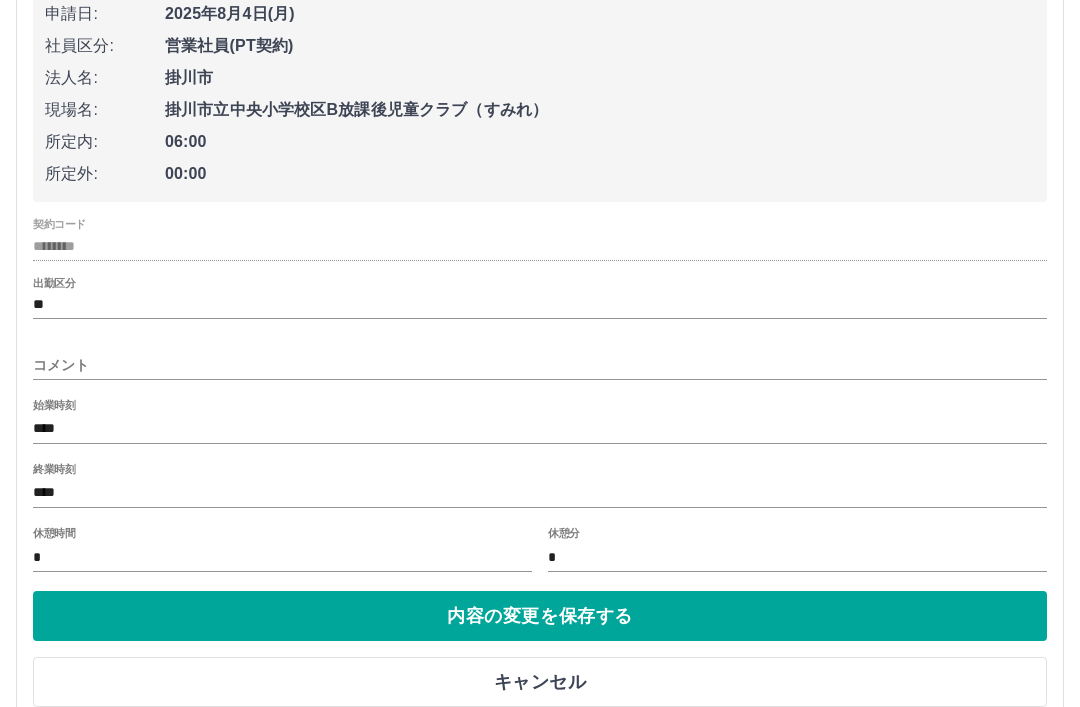 click on "キャンセル" at bounding box center [540, 682] 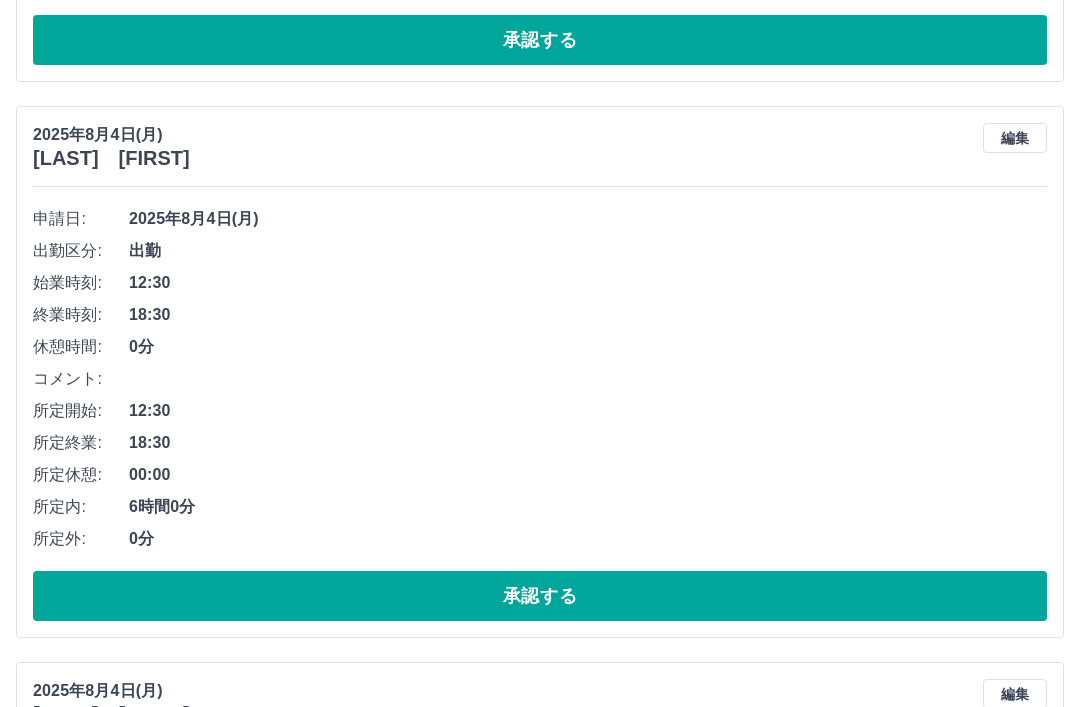 scroll, scrollTop: 688, scrollLeft: 0, axis: vertical 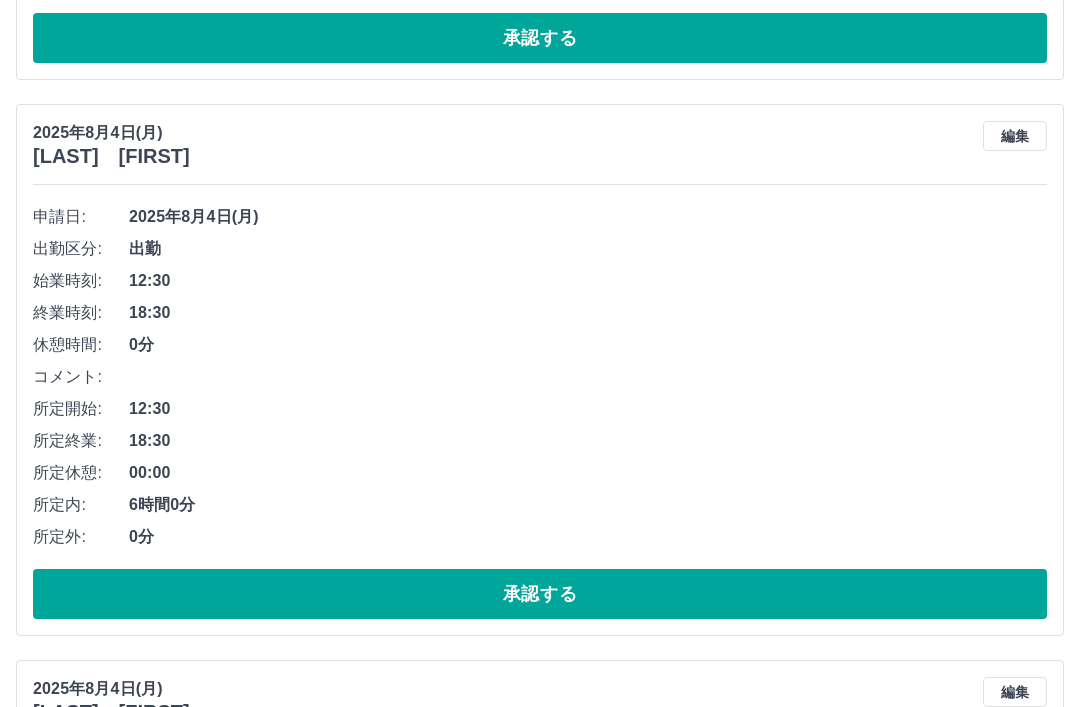 click on "承認する" at bounding box center (540, 594) 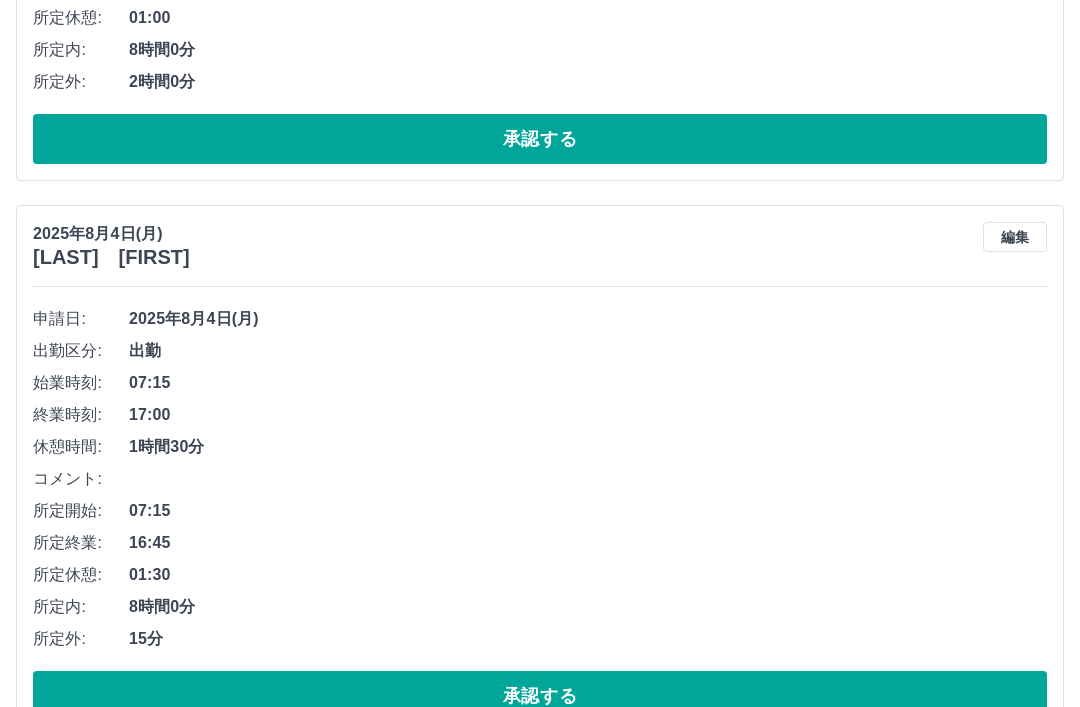 scroll, scrollTop: 1146, scrollLeft: 0, axis: vertical 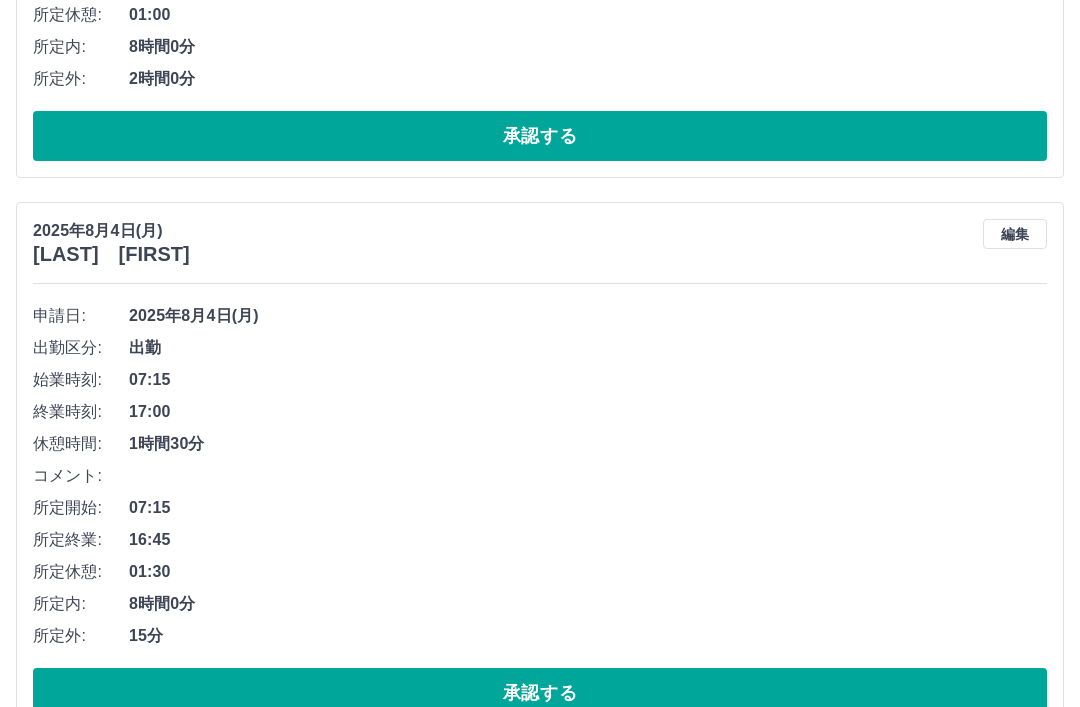 click on "編集" at bounding box center (1015, 234) 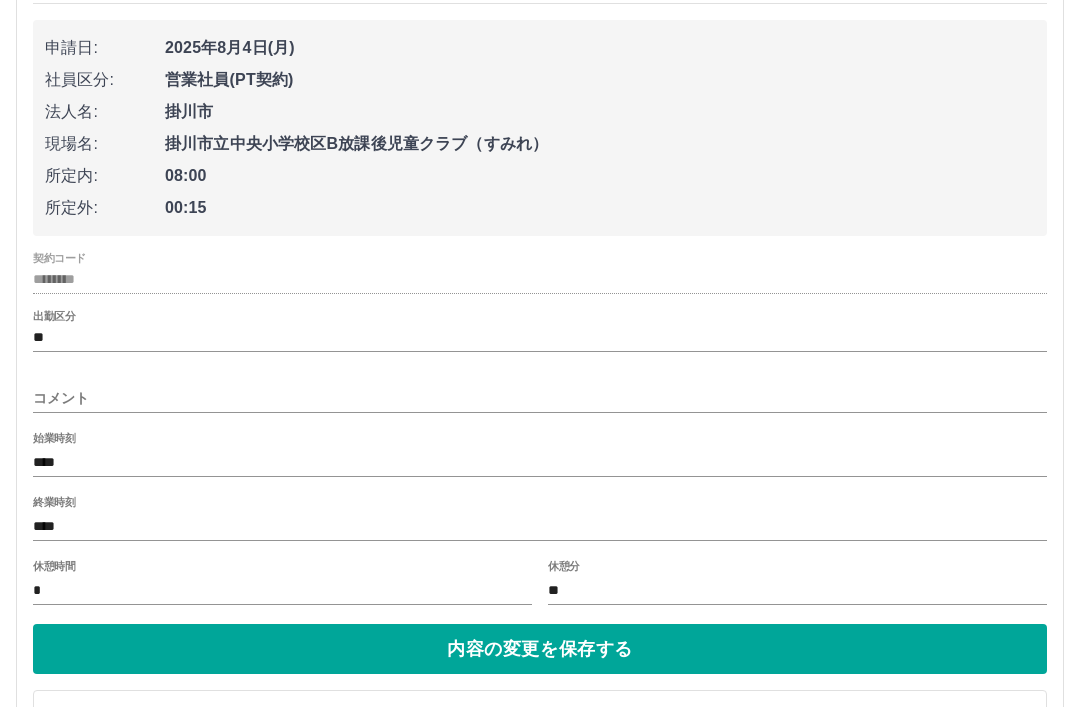 scroll, scrollTop: 1442, scrollLeft: 0, axis: vertical 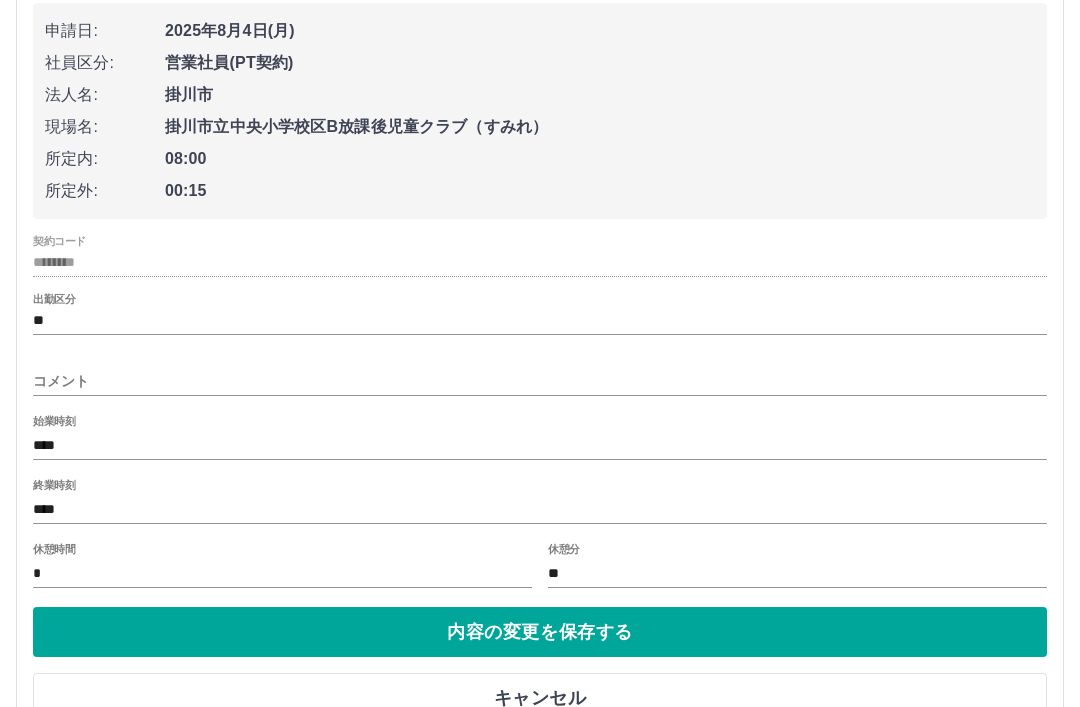 click on "キャンセル" at bounding box center (540, 699) 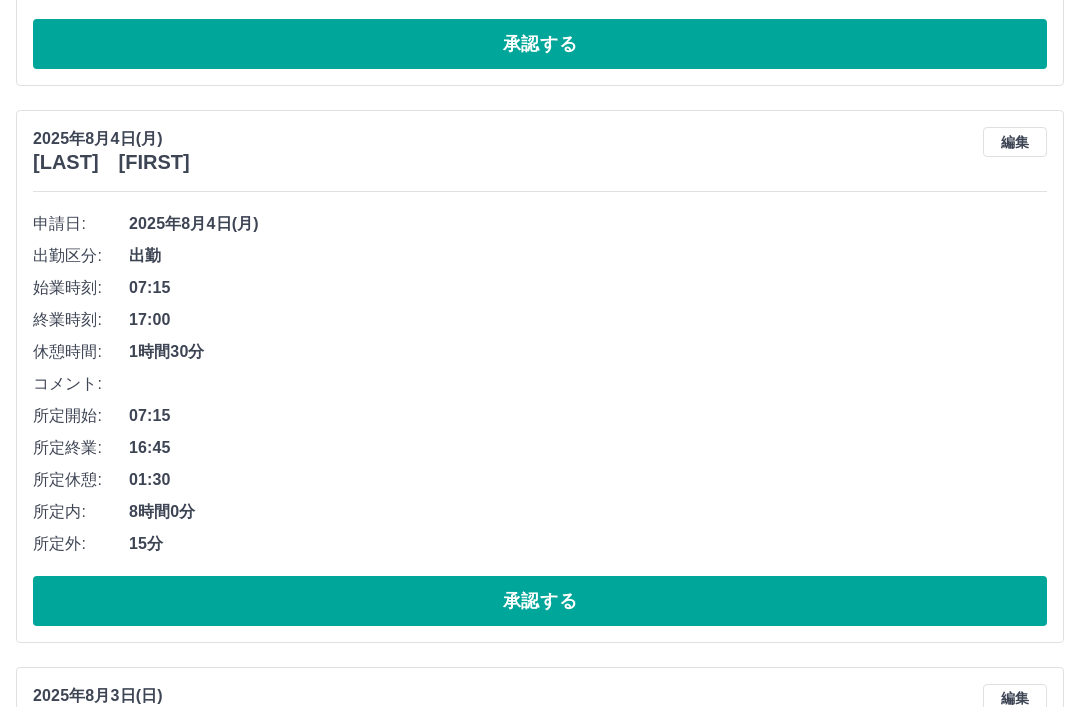 scroll, scrollTop: 1236, scrollLeft: 0, axis: vertical 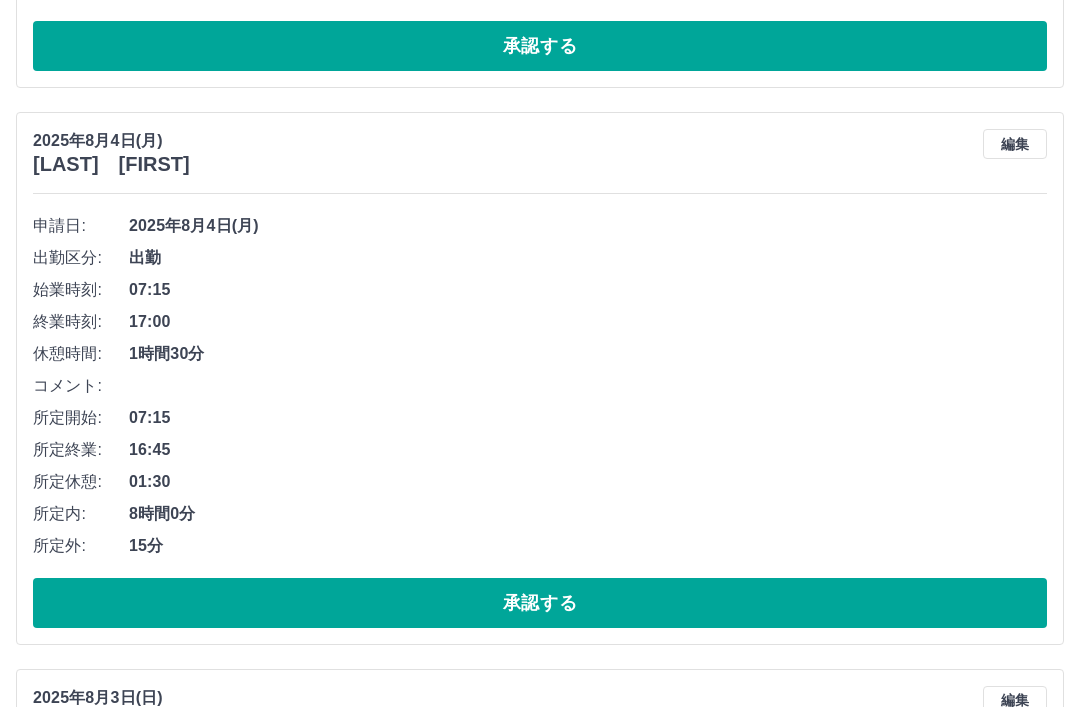 click on "承認する" at bounding box center [540, 603] 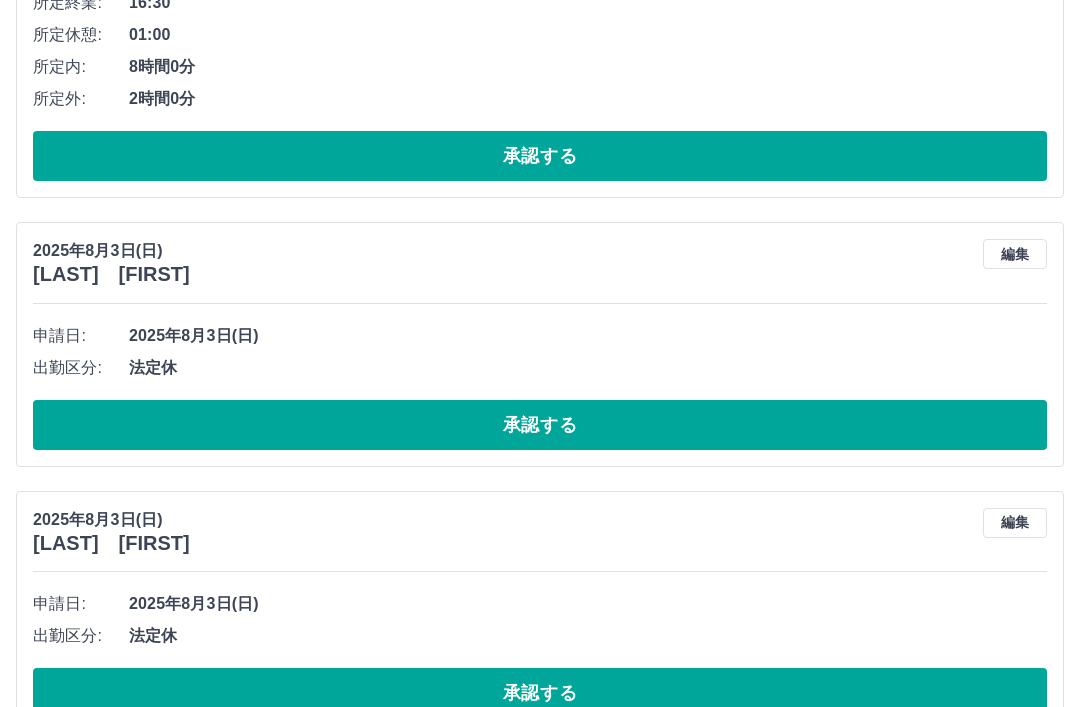 scroll, scrollTop: 1126, scrollLeft: 0, axis: vertical 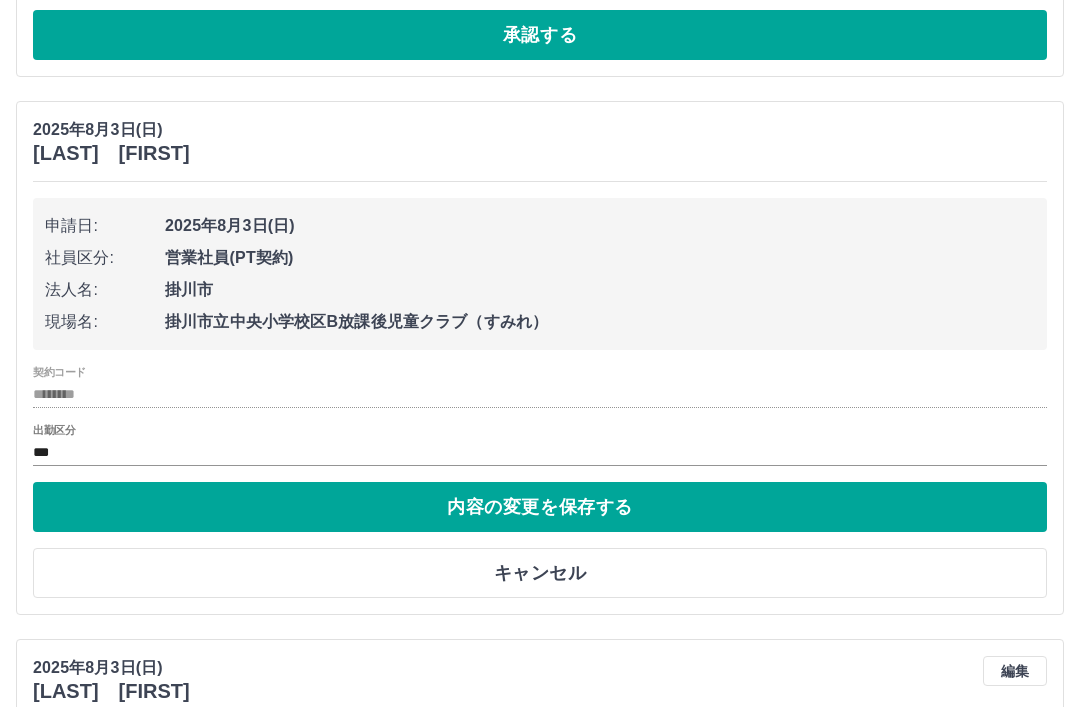click on "キャンセル" at bounding box center (540, 573) 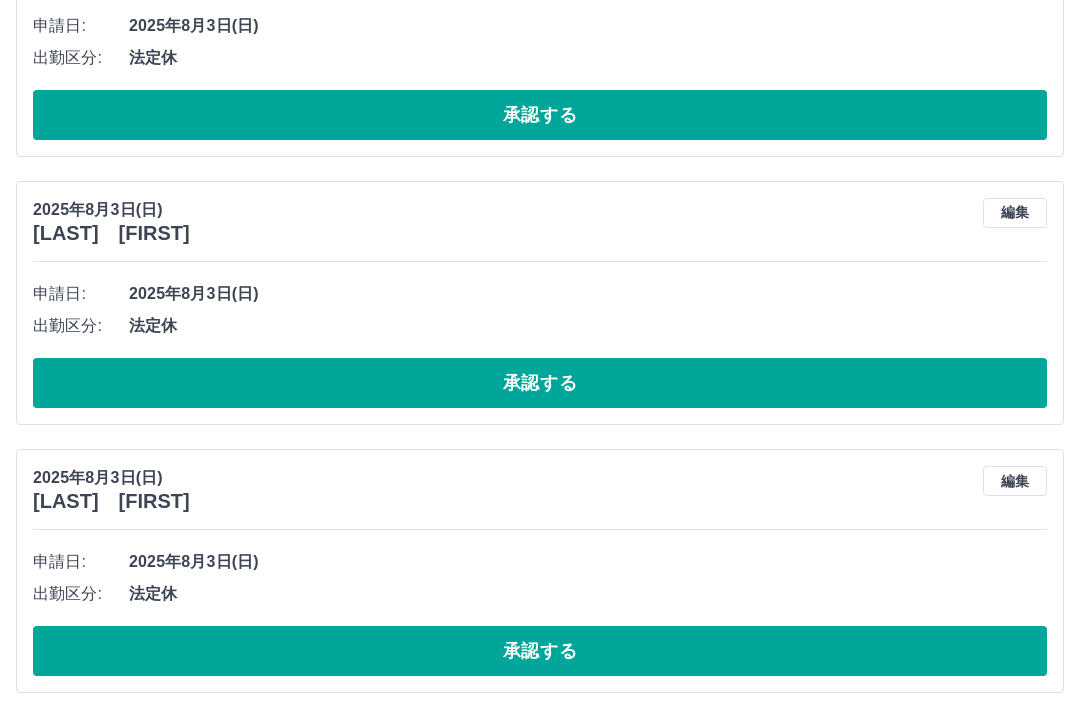 scroll, scrollTop: 1426, scrollLeft: 0, axis: vertical 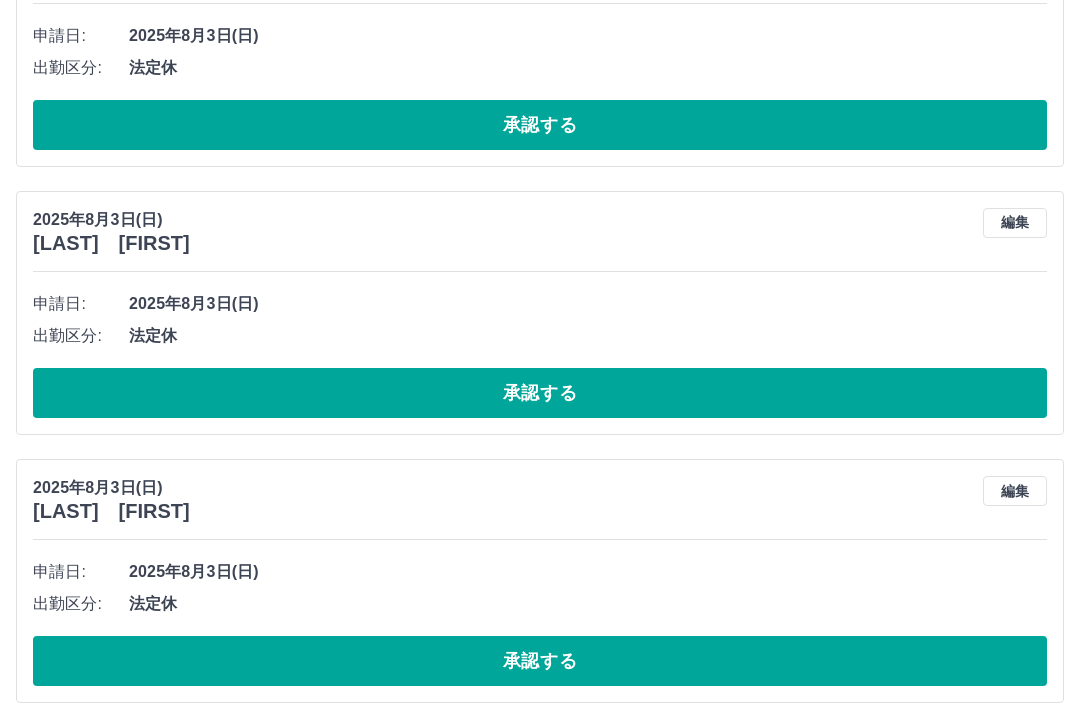 click on "承認する" at bounding box center [540, 393] 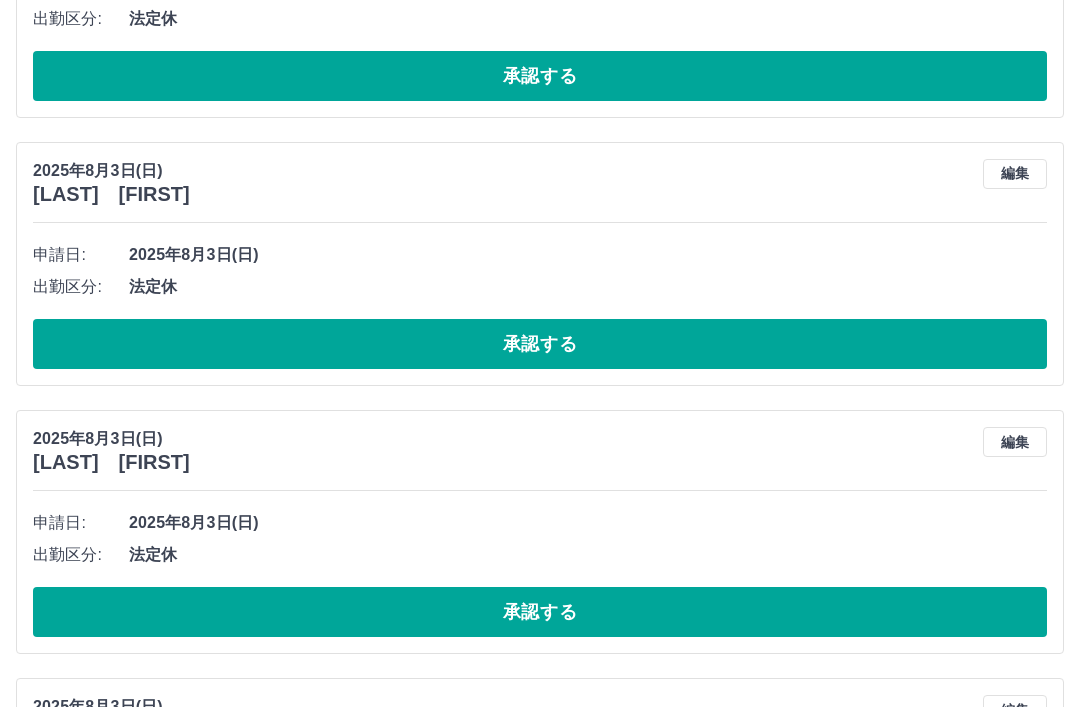 scroll, scrollTop: 1476, scrollLeft: 0, axis: vertical 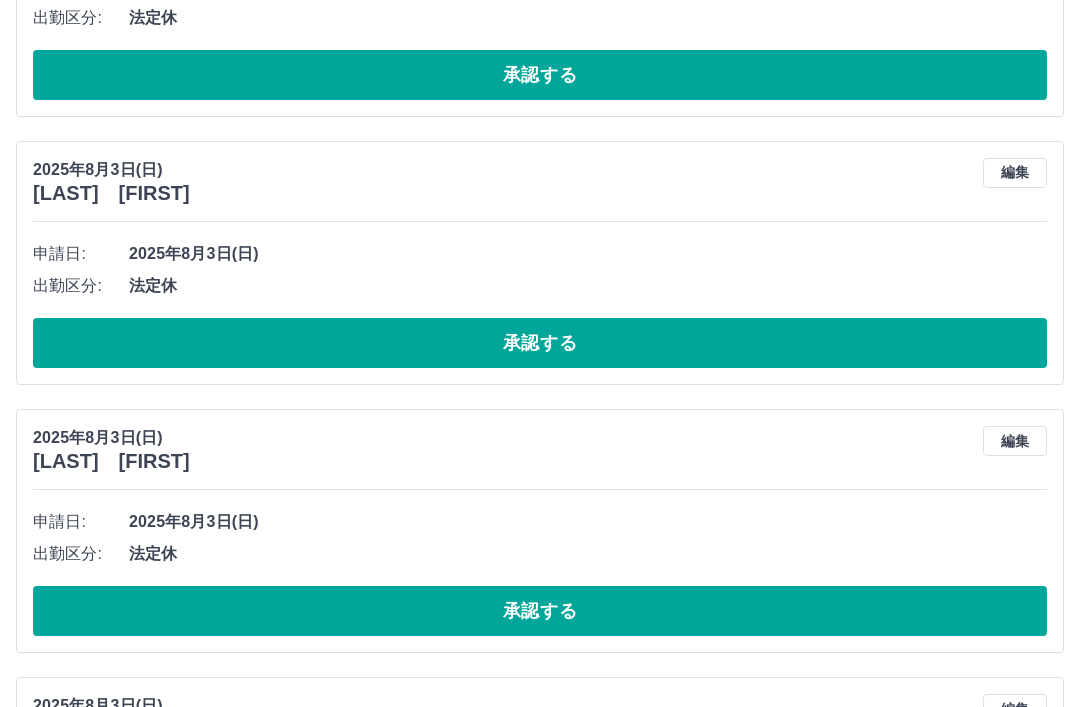 click on "編集" at bounding box center [1015, 441] 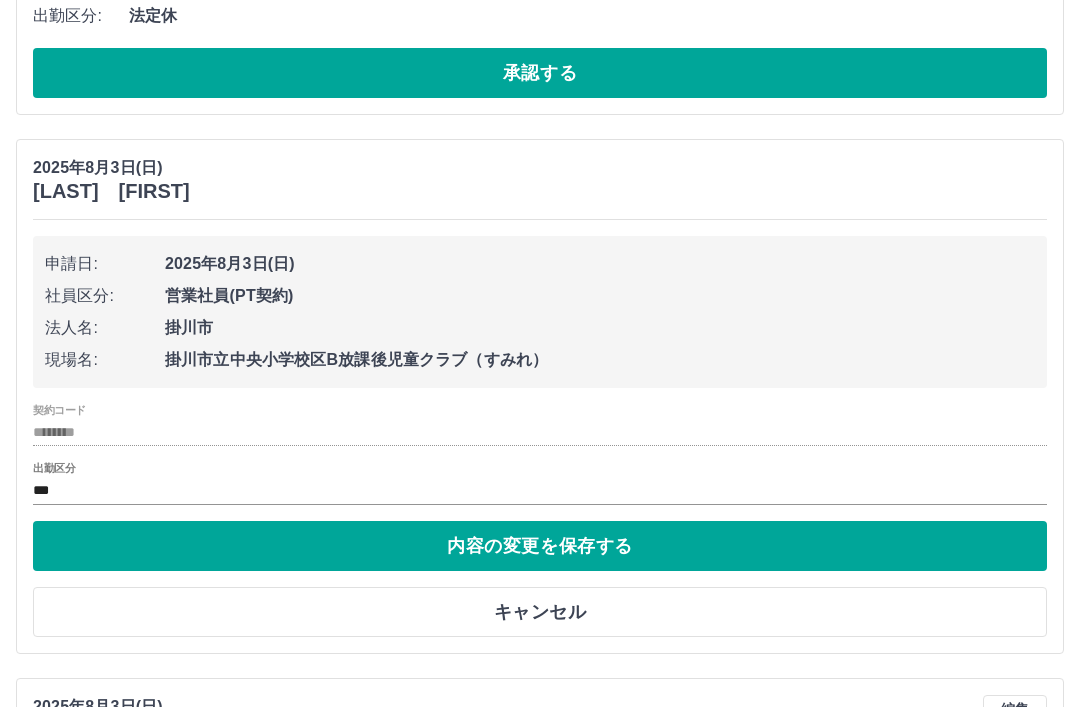 scroll, scrollTop: 1797, scrollLeft: 0, axis: vertical 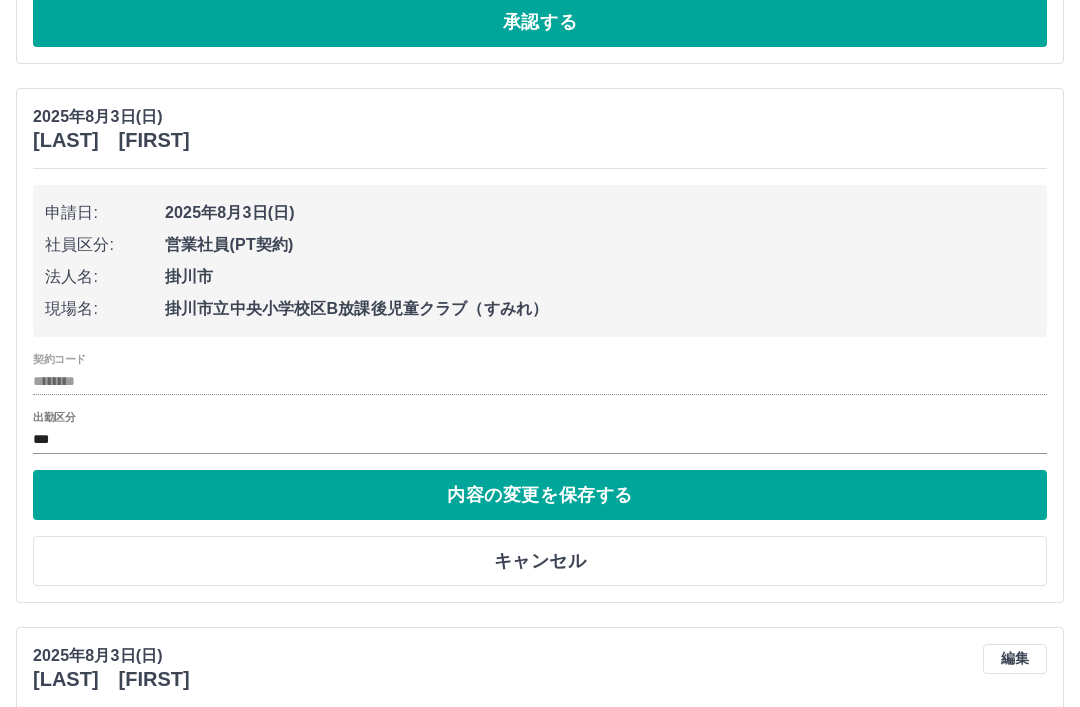 click on "キャンセル" at bounding box center [540, 561] 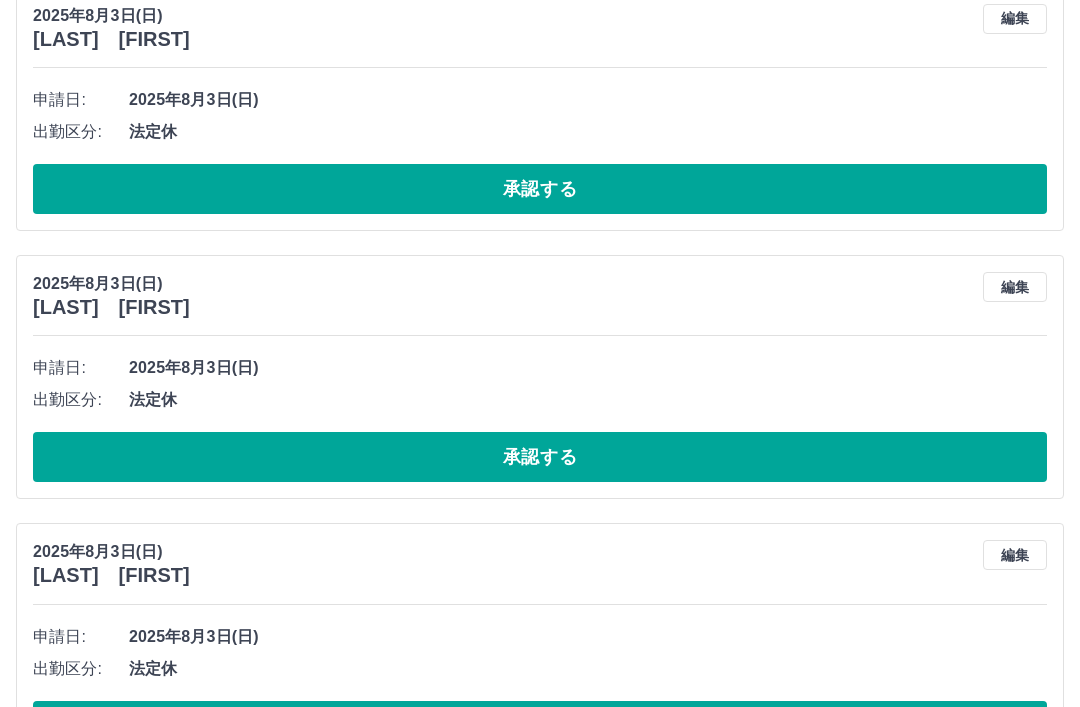 scroll, scrollTop: 1594, scrollLeft: 0, axis: vertical 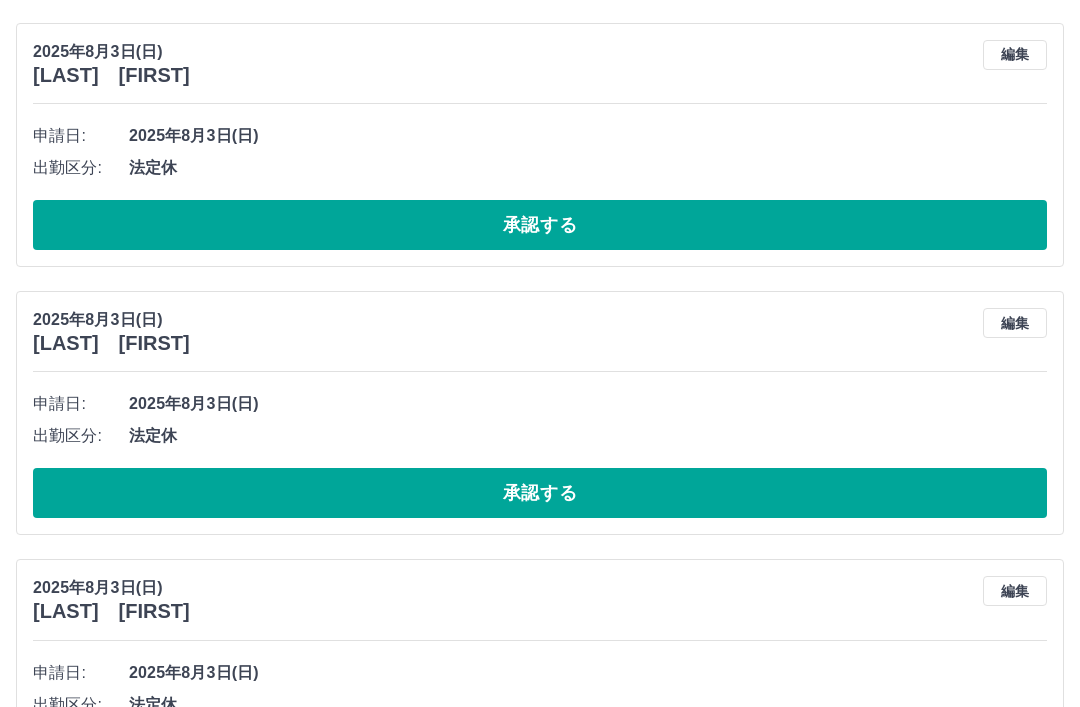 click on "承認する" at bounding box center (540, 493) 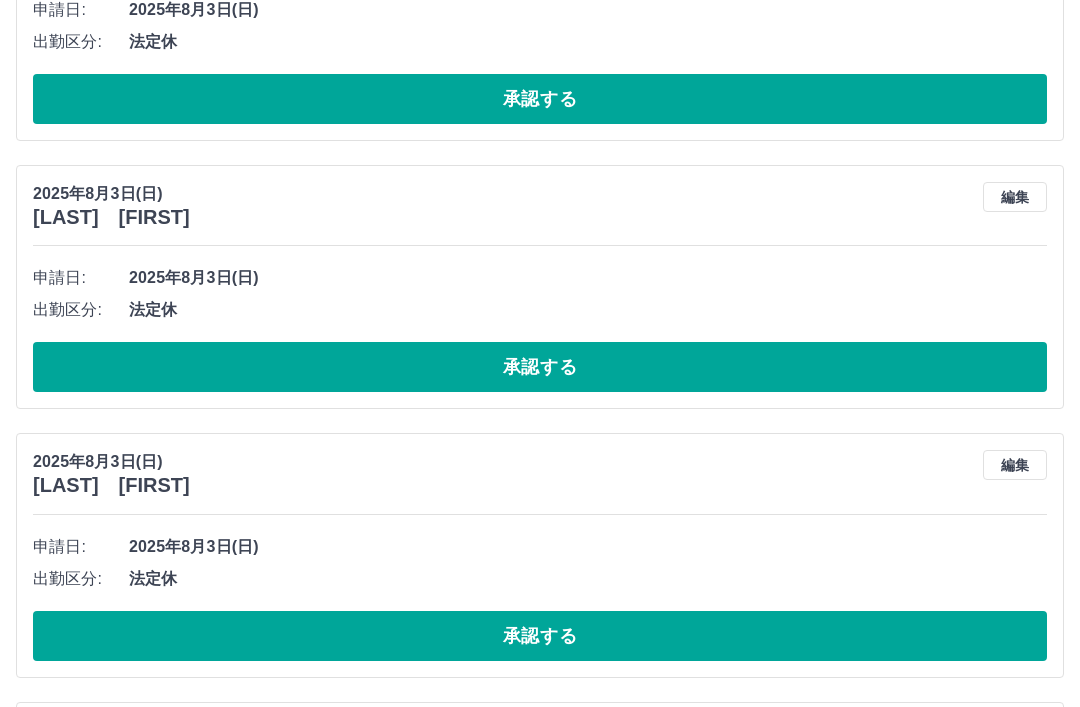 scroll, scrollTop: 1722, scrollLeft: 0, axis: vertical 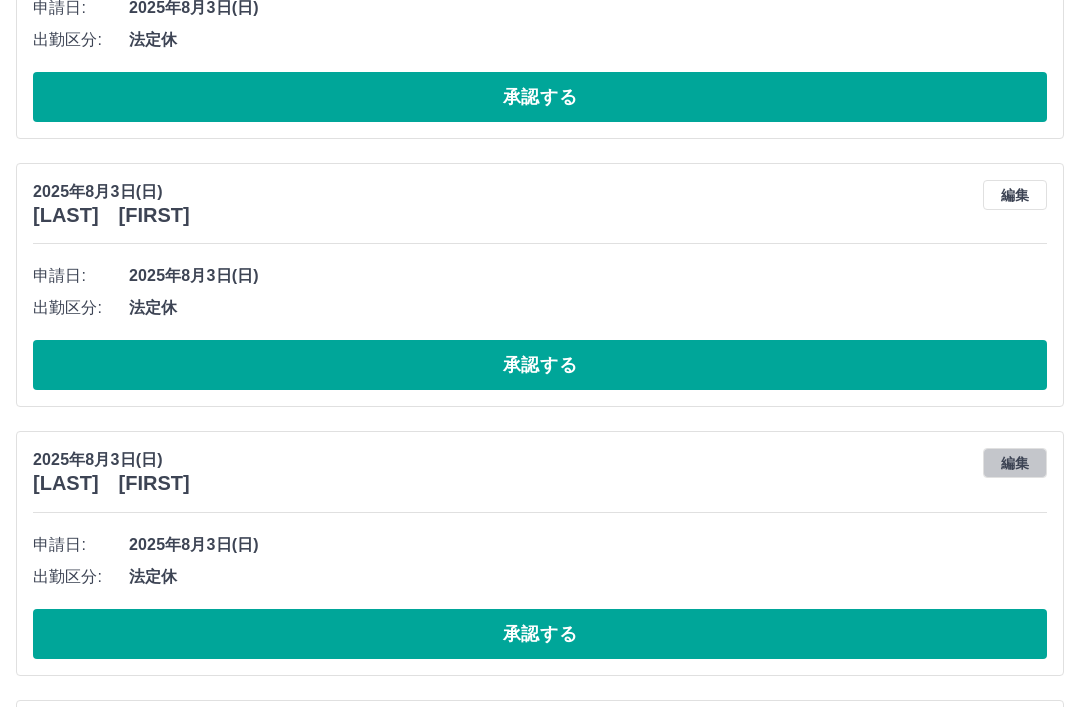 click on "編集" at bounding box center (1015, 463) 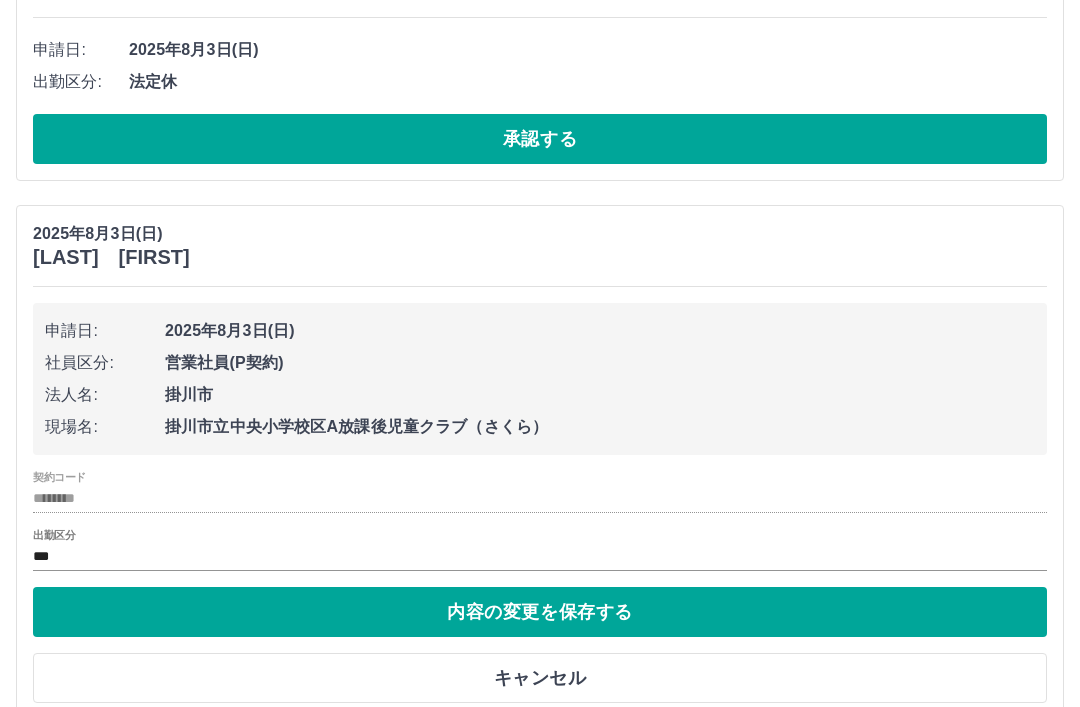 scroll, scrollTop: 1950, scrollLeft: 0, axis: vertical 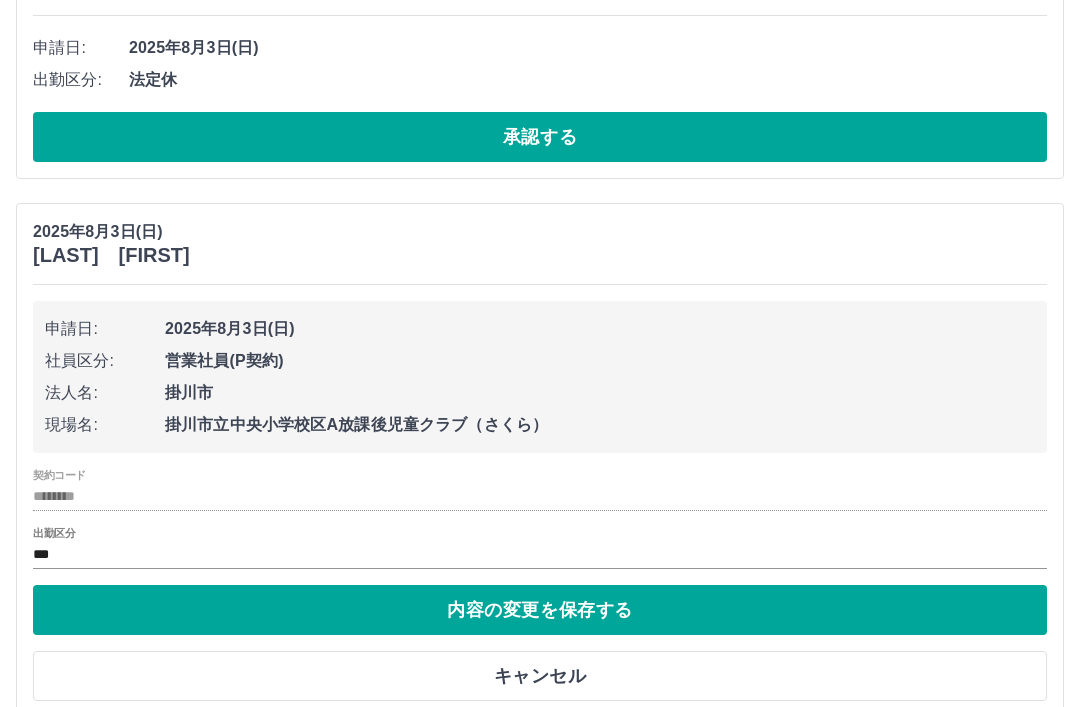 click on "キャンセル" at bounding box center (540, 676) 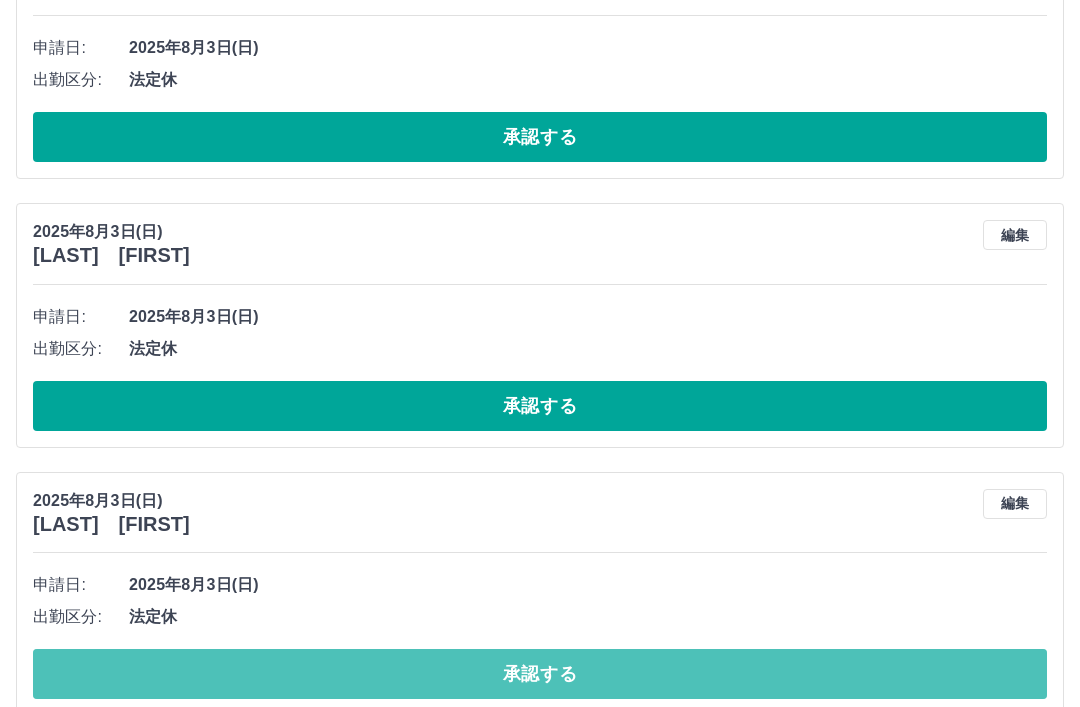 click on "承認する" at bounding box center (540, 674) 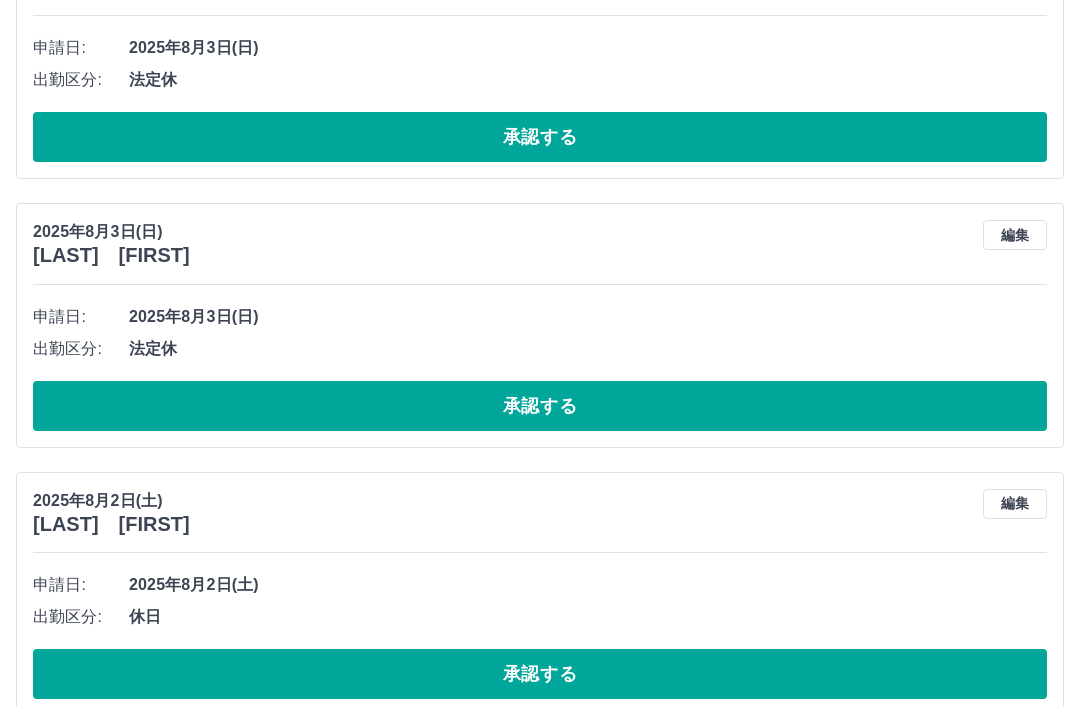 click on "編集" at bounding box center [1015, 235] 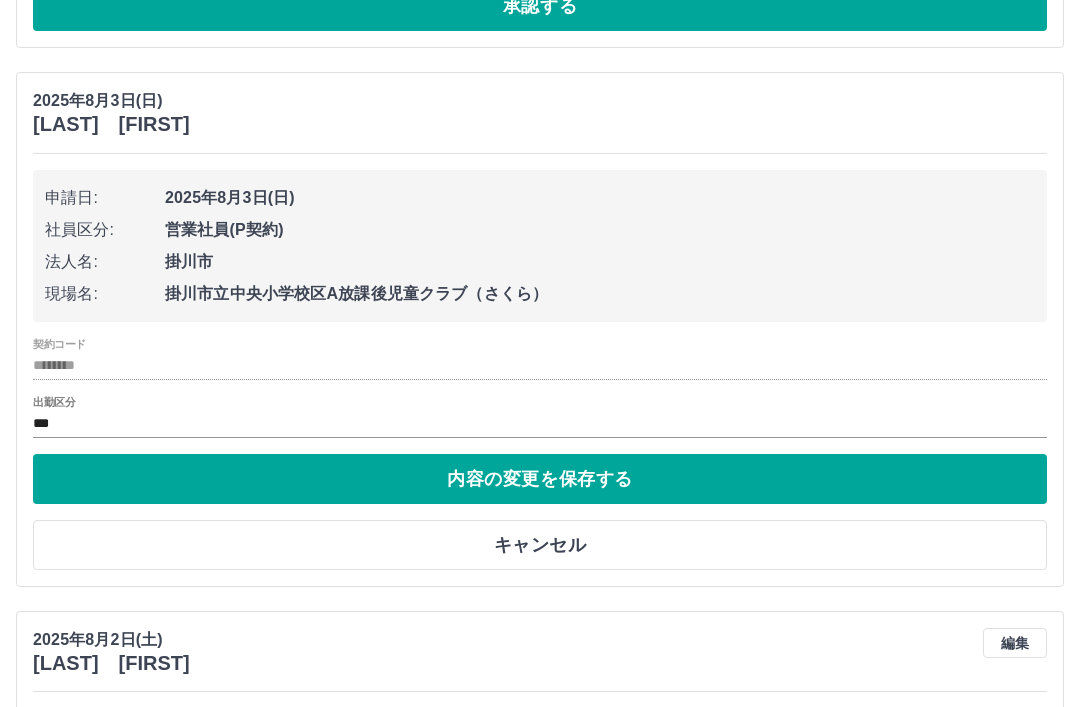 scroll, scrollTop: 2076, scrollLeft: 0, axis: vertical 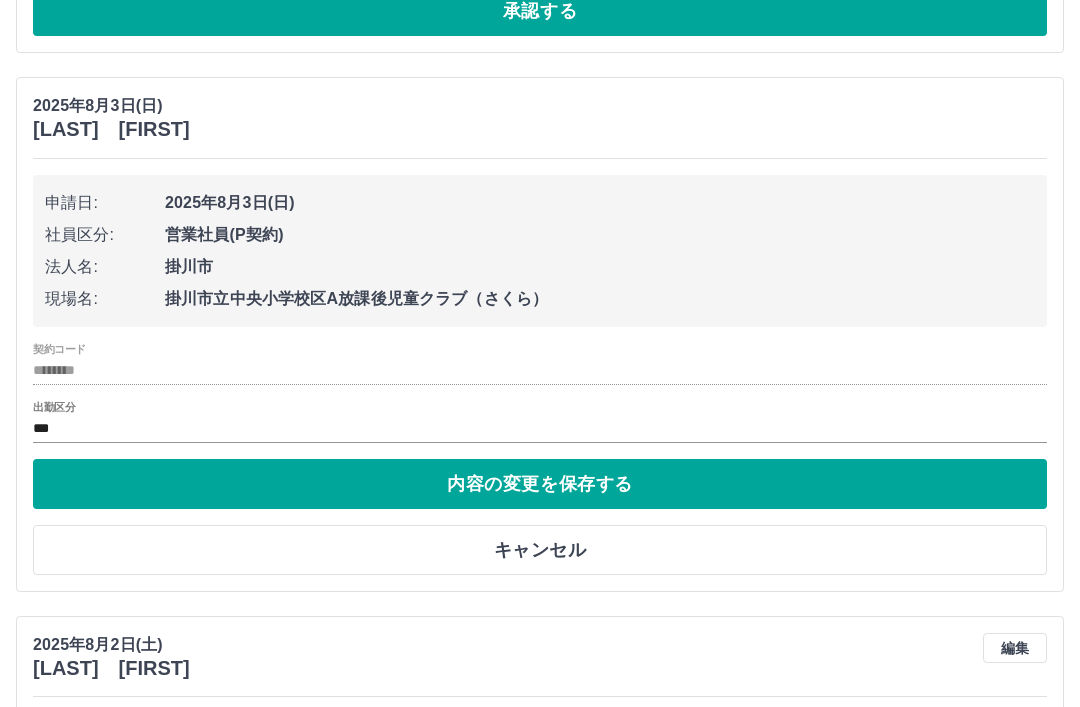 click on "キャンセル" at bounding box center (540, 550) 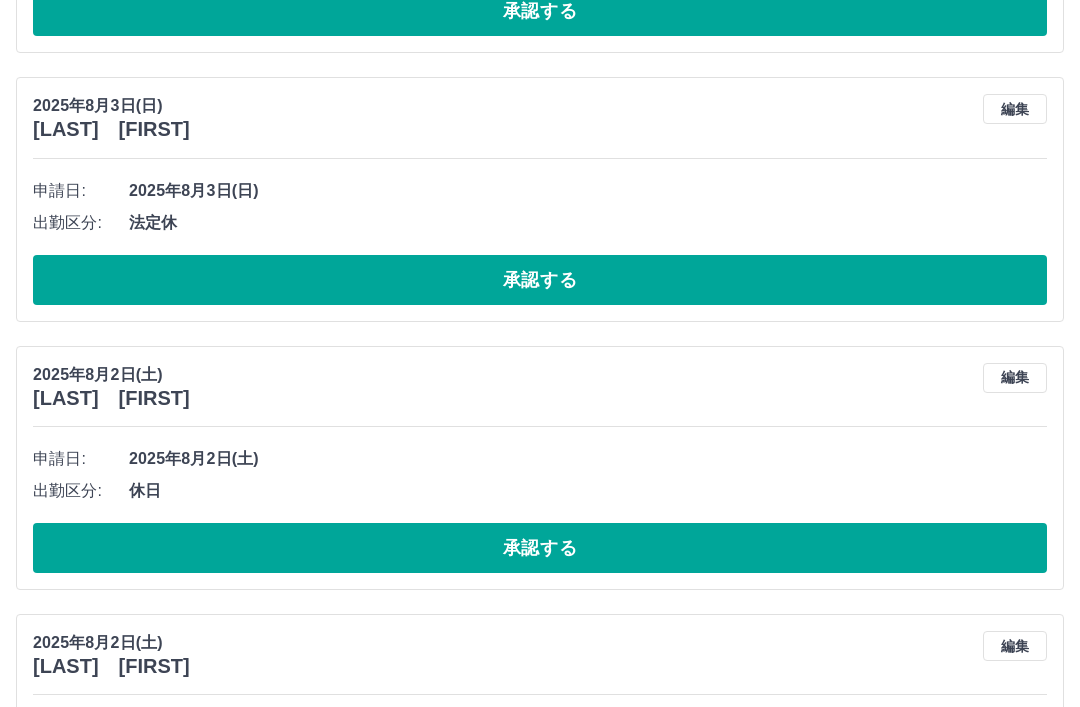 click on "承認する" at bounding box center (540, 280) 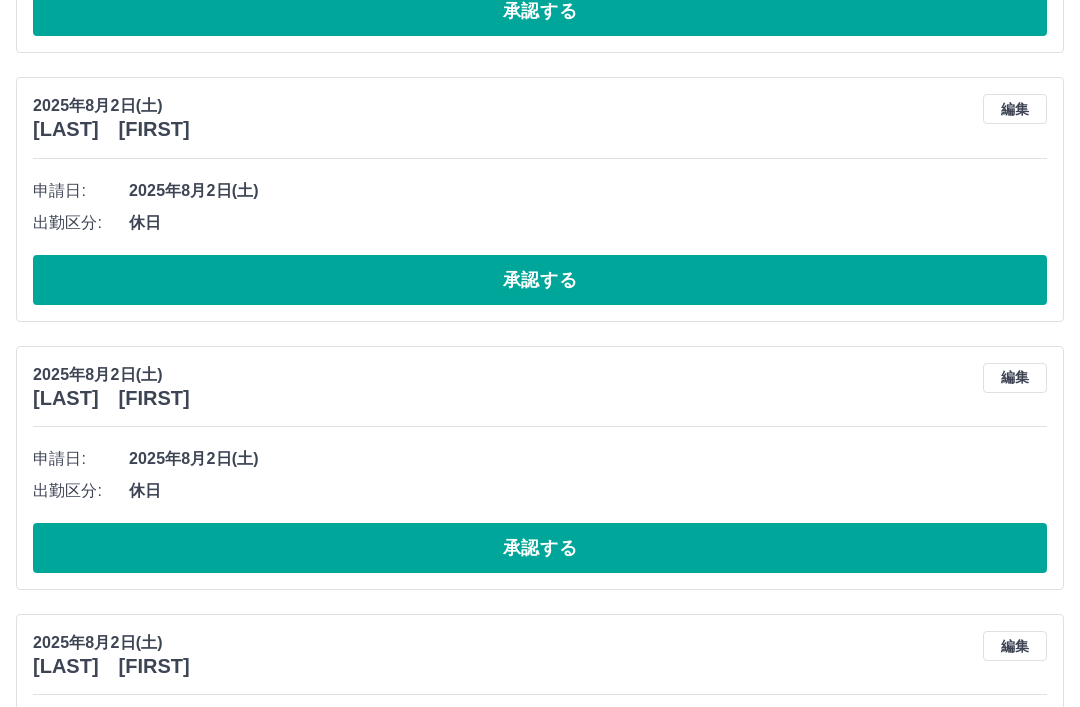 click on "編集" at bounding box center (1015, 109) 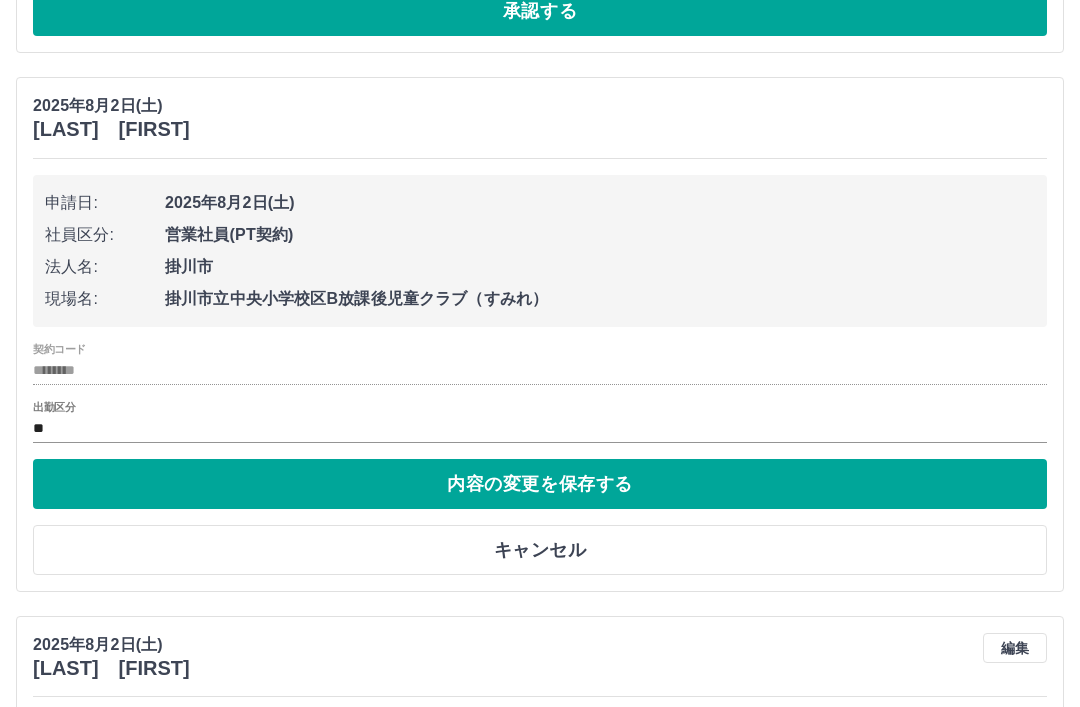 click on "キャンセル" at bounding box center [540, 550] 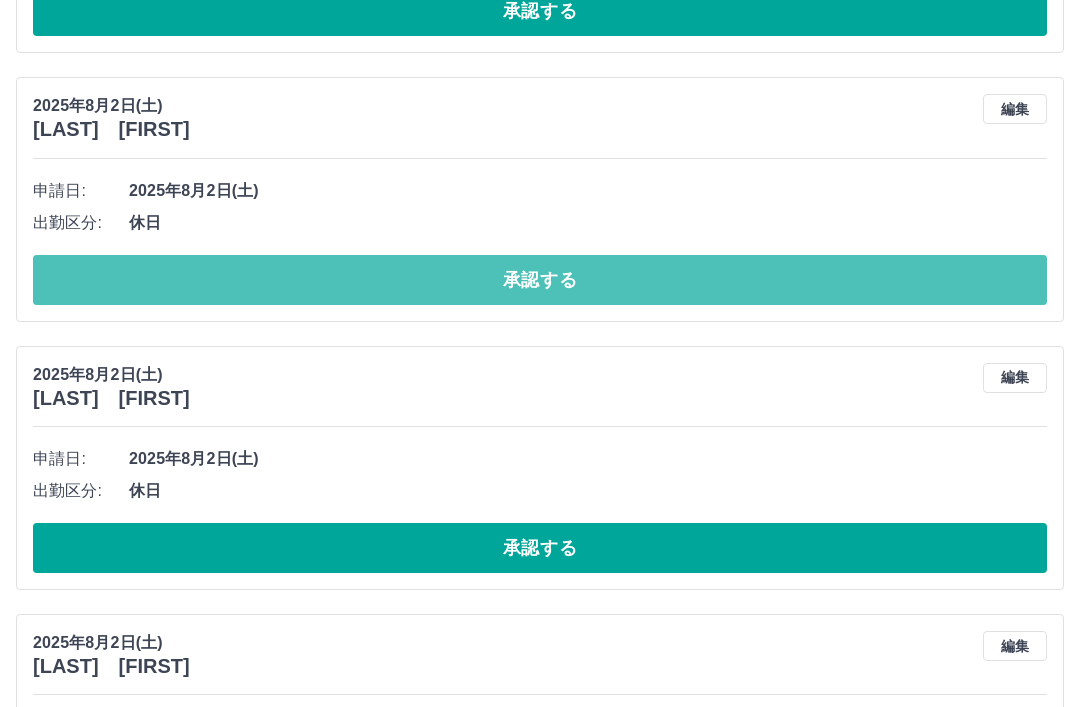 click on "承認する" at bounding box center [540, 280] 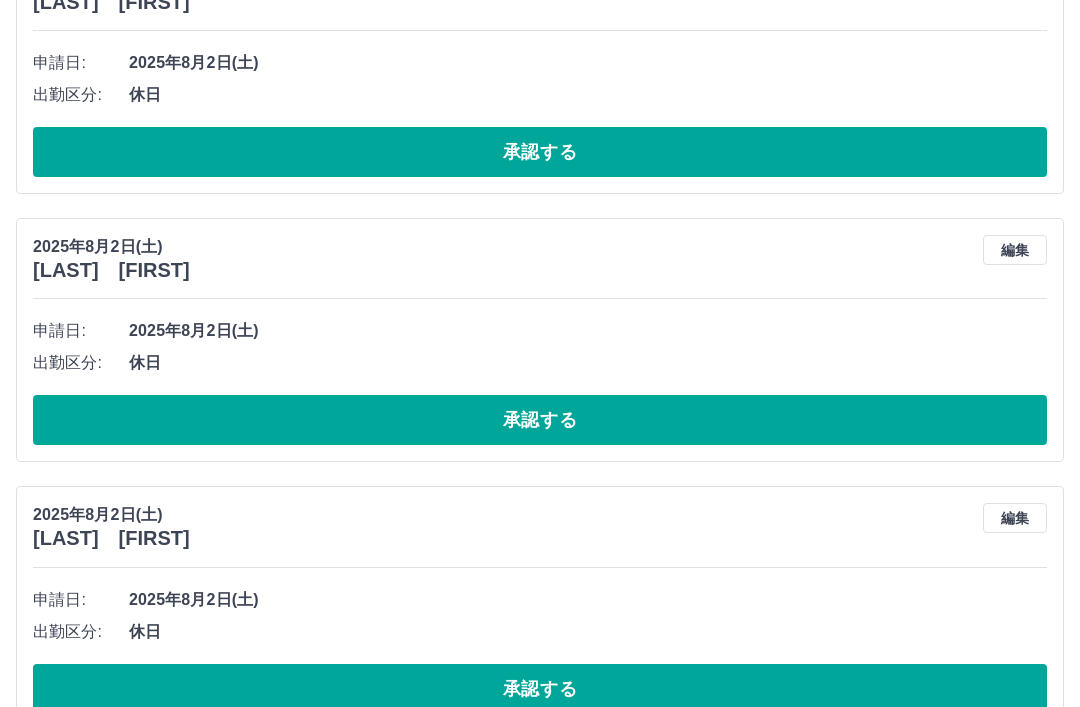 scroll, scrollTop: 2474, scrollLeft: 0, axis: vertical 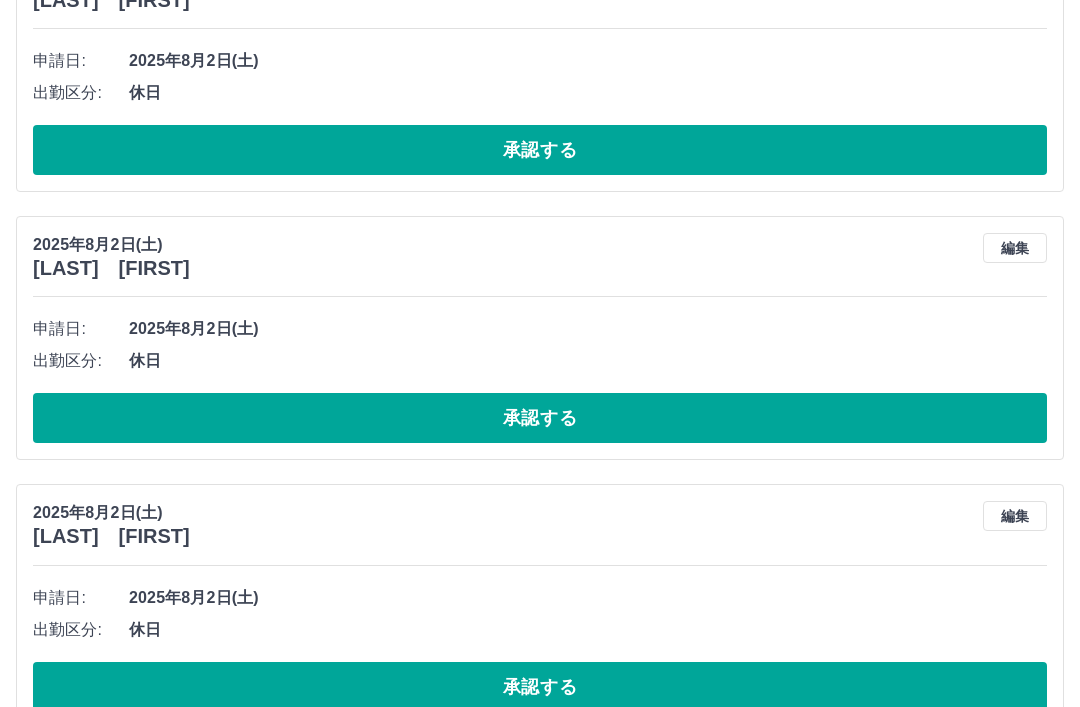 click on "編集" at bounding box center (1015, 248) 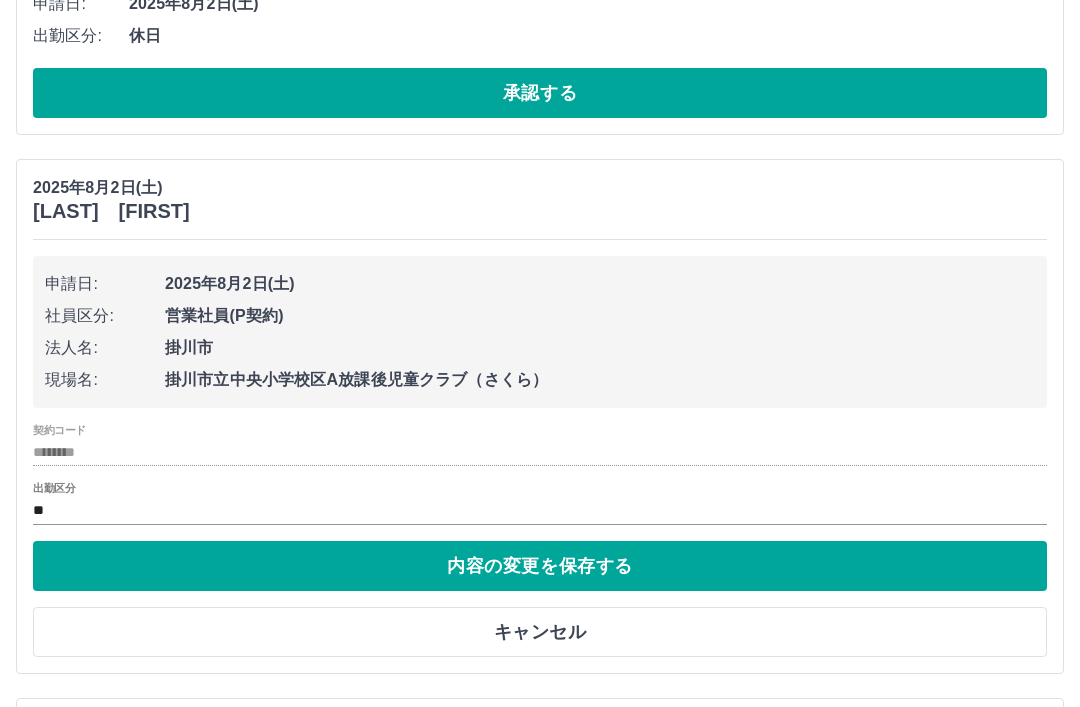 scroll, scrollTop: 2537, scrollLeft: 0, axis: vertical 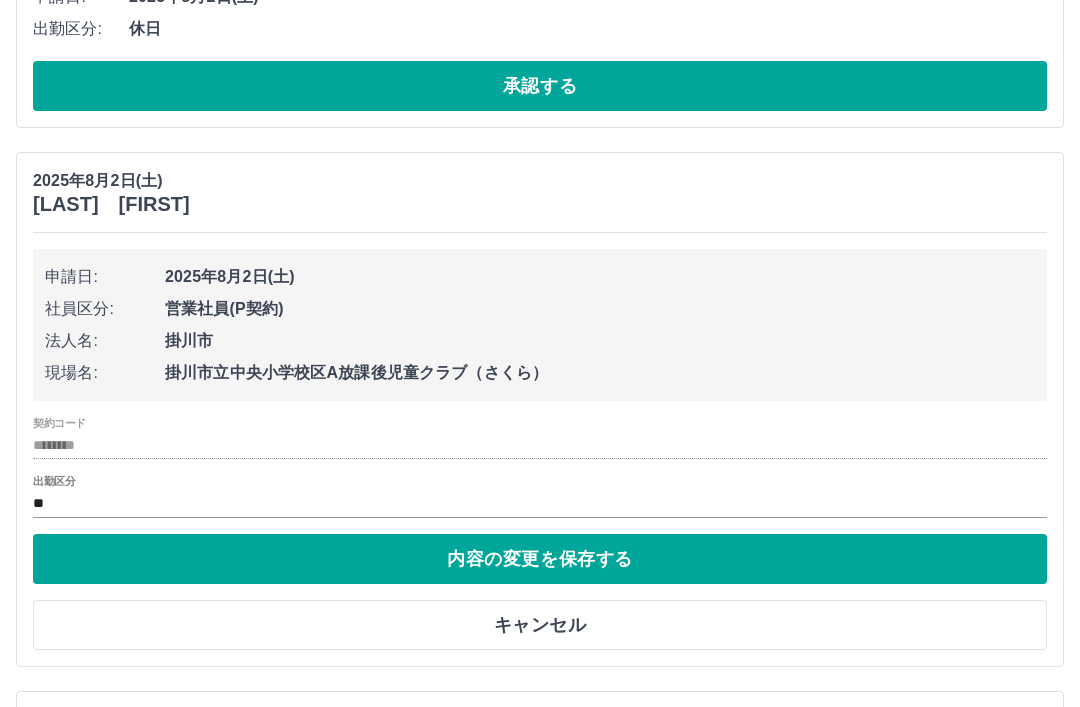 click on "キャンセル" at bounding box center (540, 626) 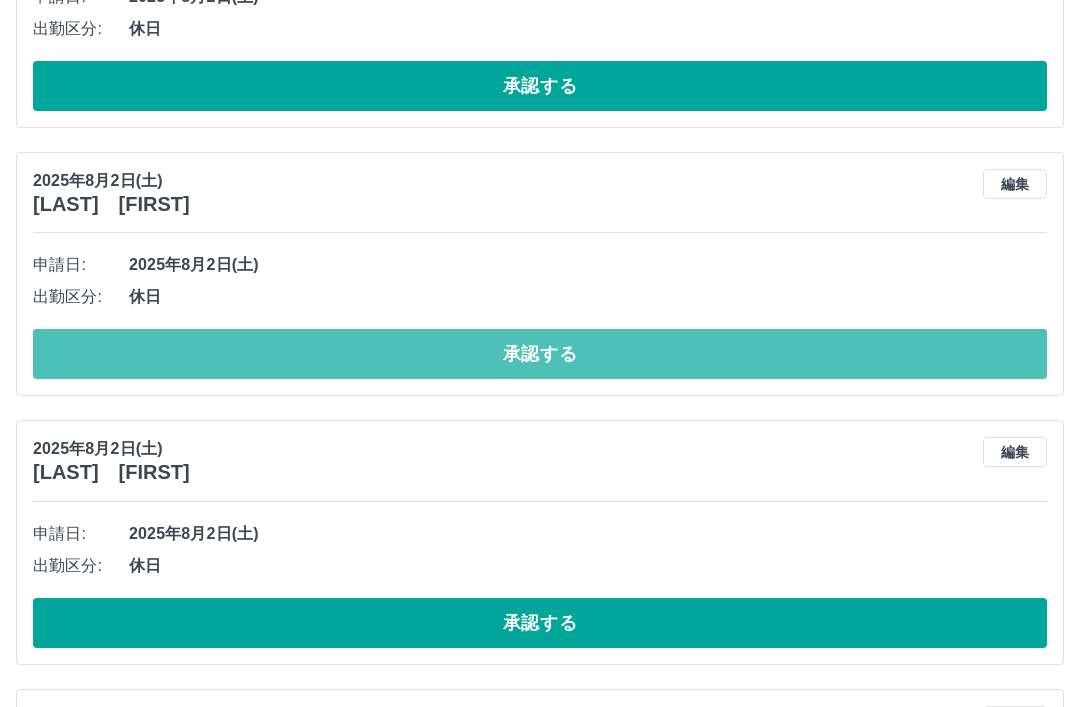click on "承認する" at bounding box center [540, 354] 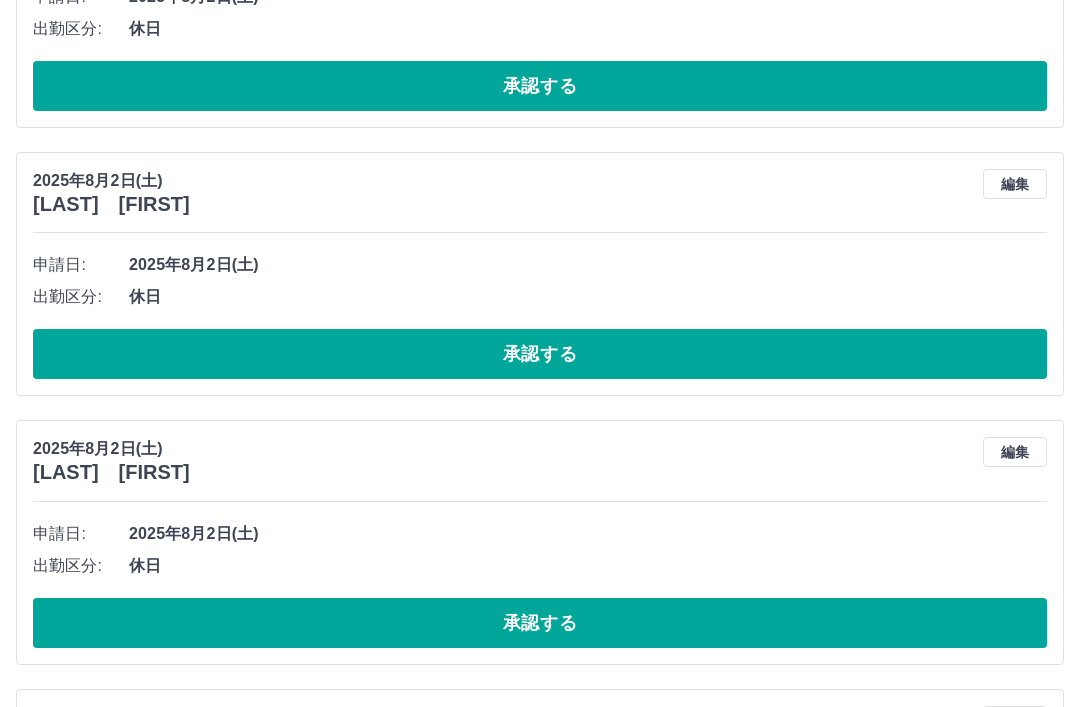 click on "編集" at bounding box center [1015, 184] 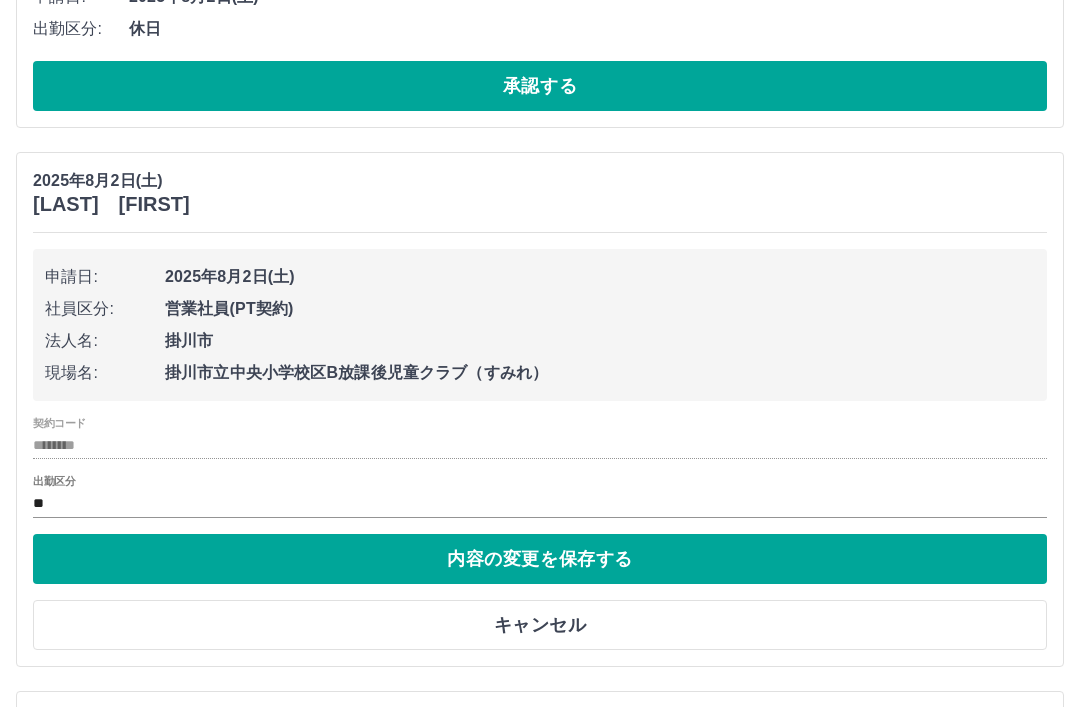 click on "キャンセル" at bounding box center (540, 625) 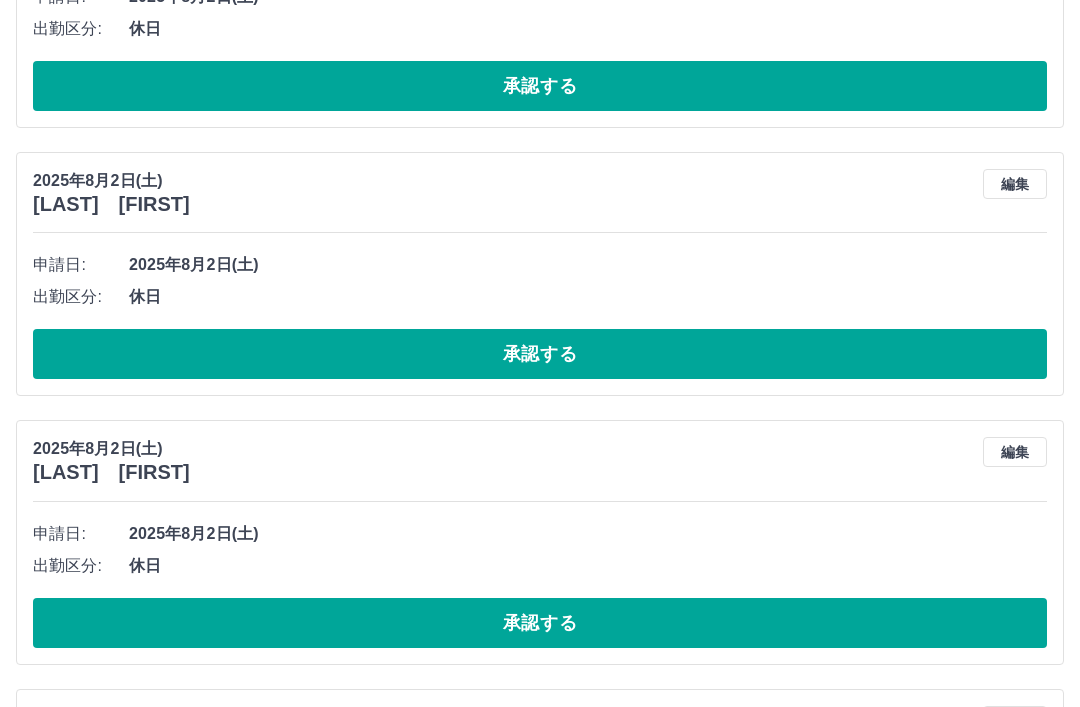 click on "承認する" at bounding box center (540, 354) 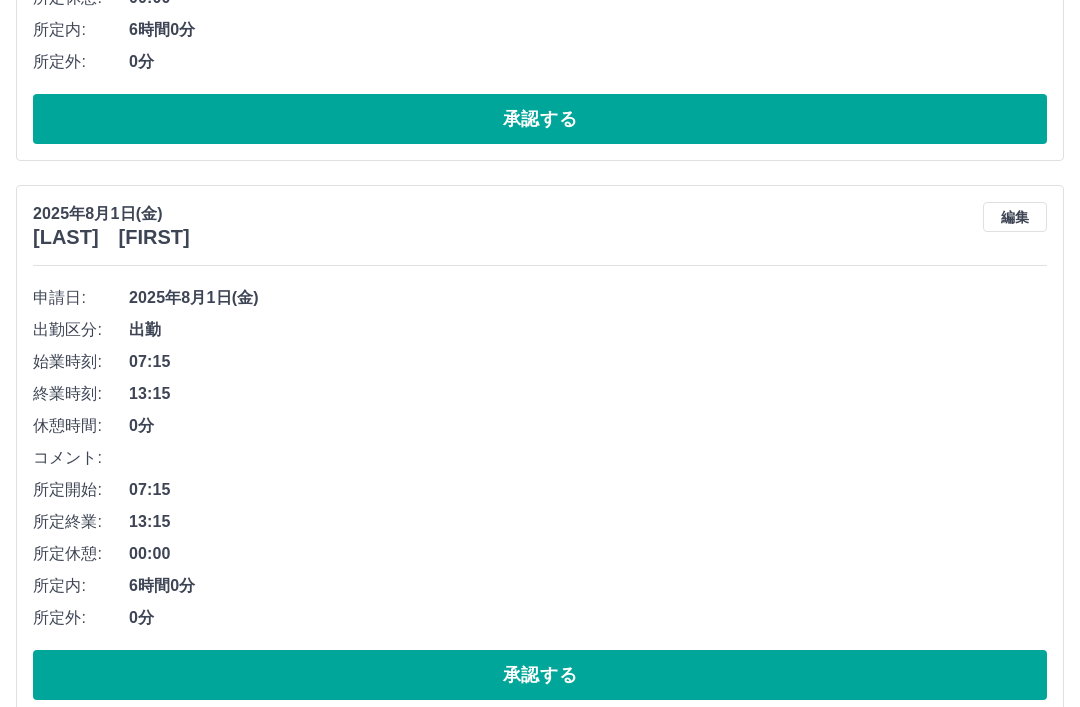 scroll, scrollTop: 5267, scrollLeft: 0, axis: vertical 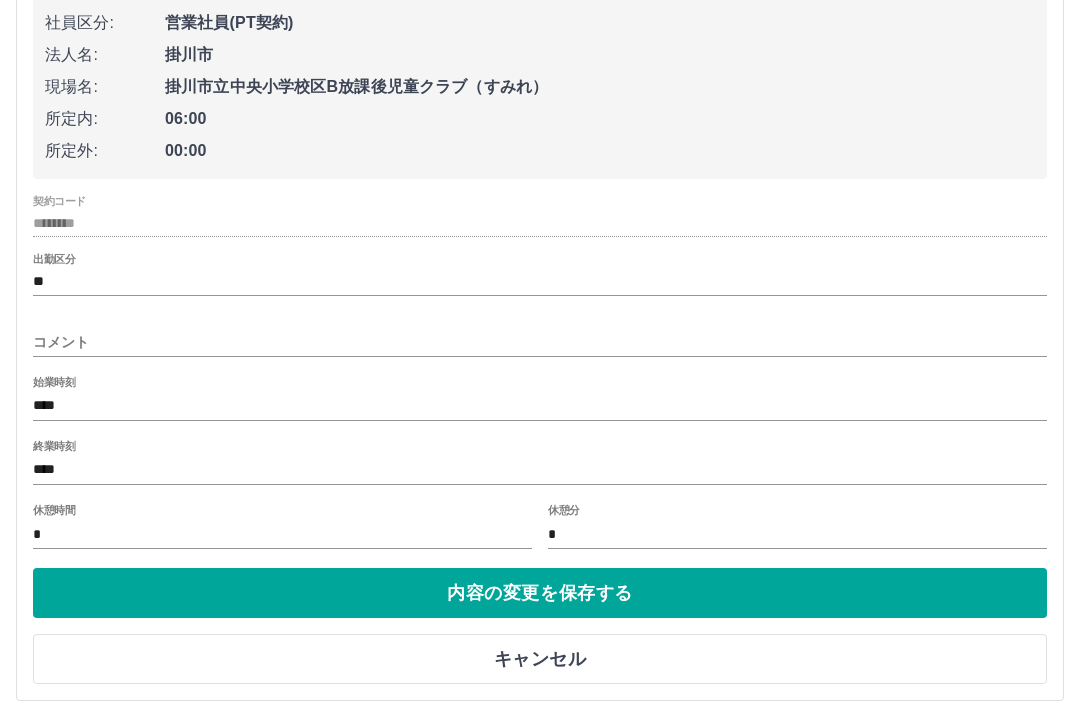 click on "キャンセル" at bounding box center [540, 659] 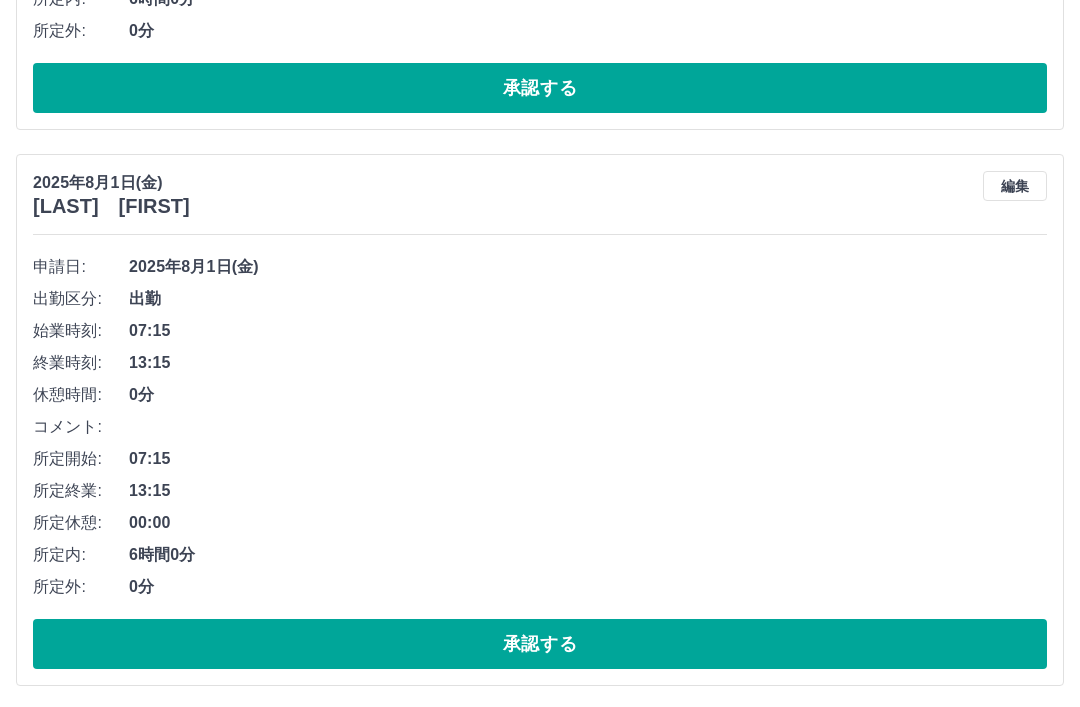 scroll, scrollTop: 5299, scrollLeft: 0, axis: vertical 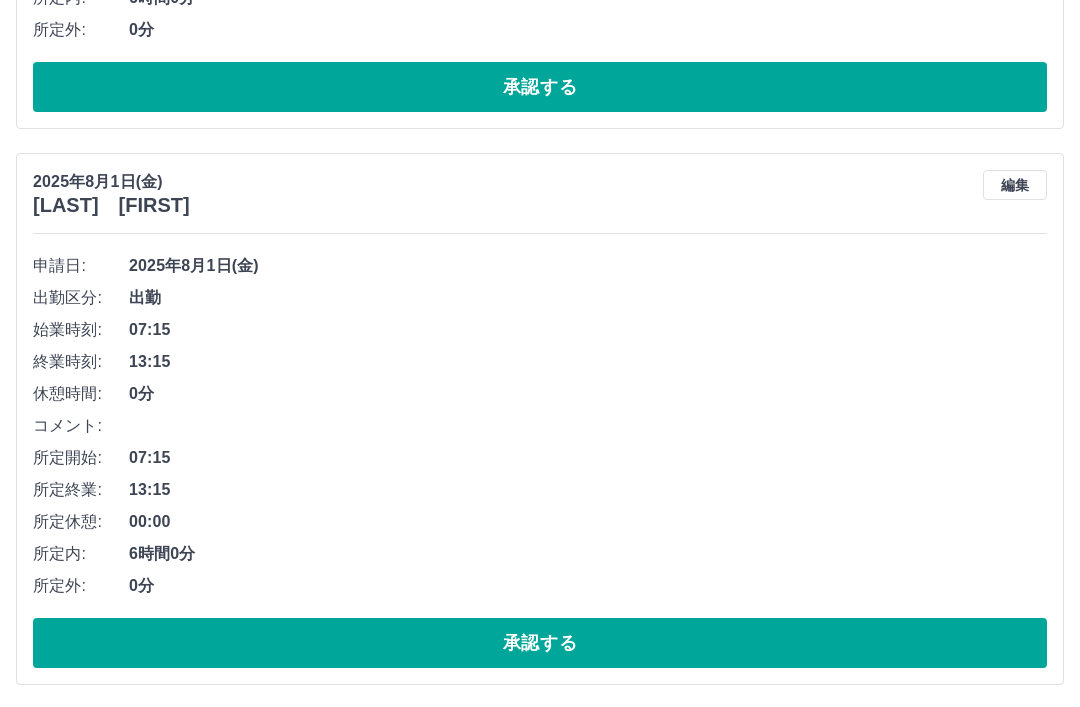click on "承認する" at bounding box center (540, 643) 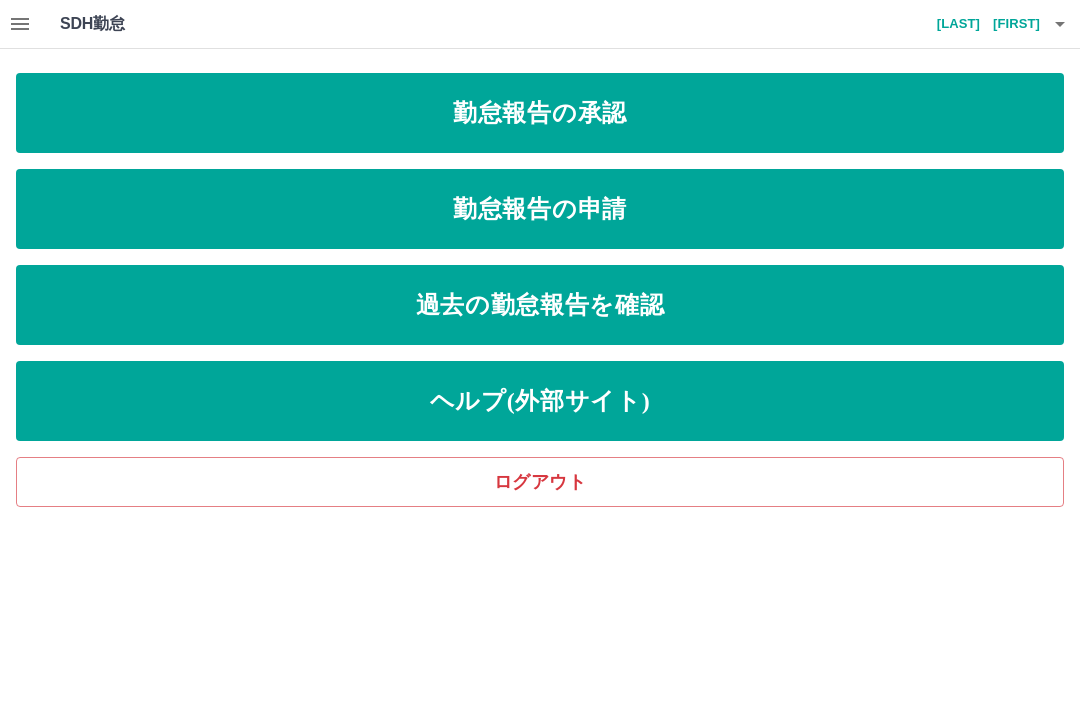 scroll, scrollTop: 0, scrollLeft: 0, axis: both 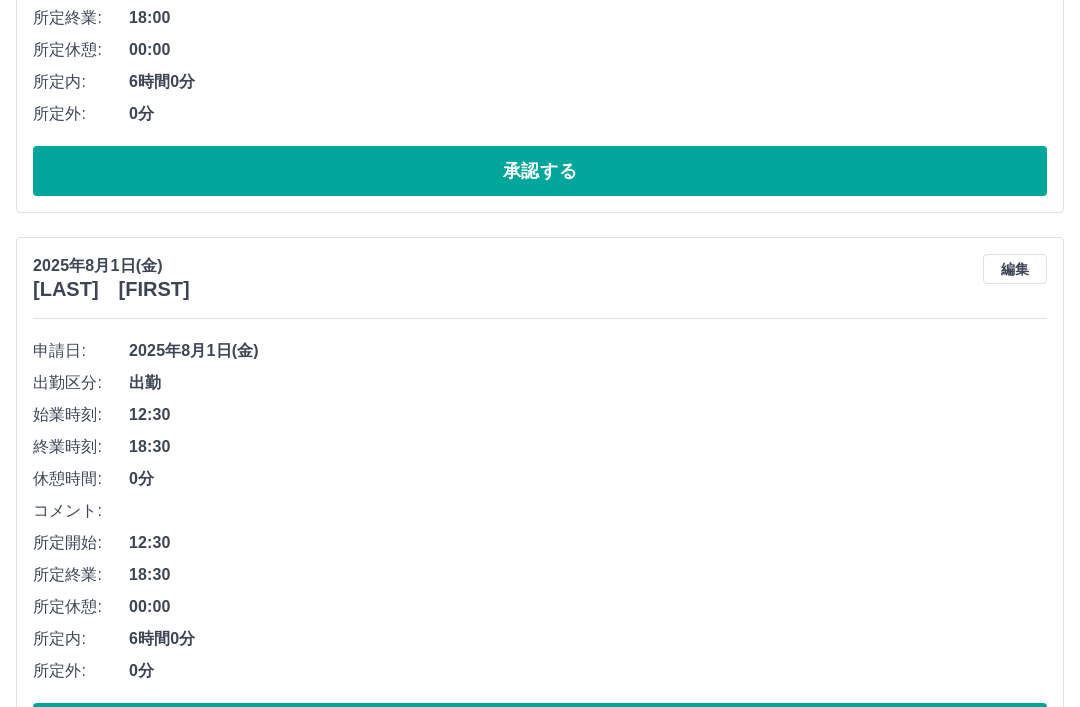 click on "編集" at bounding box center [1015, 269] 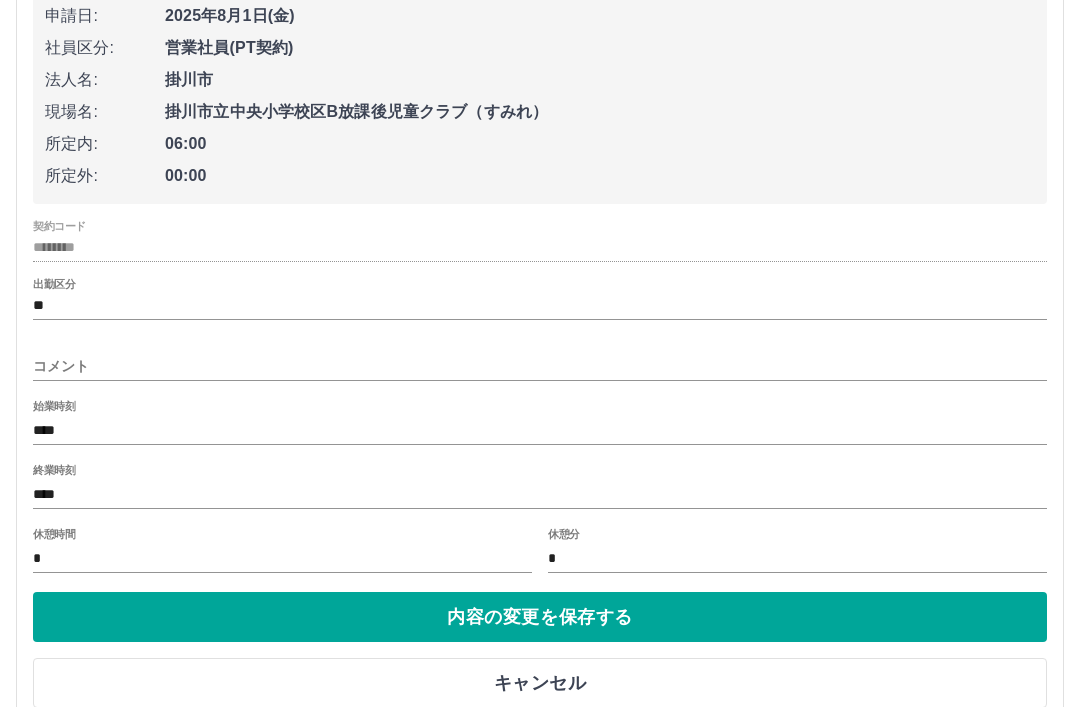 click on "キャンセル" at bounding box center (540, 683) 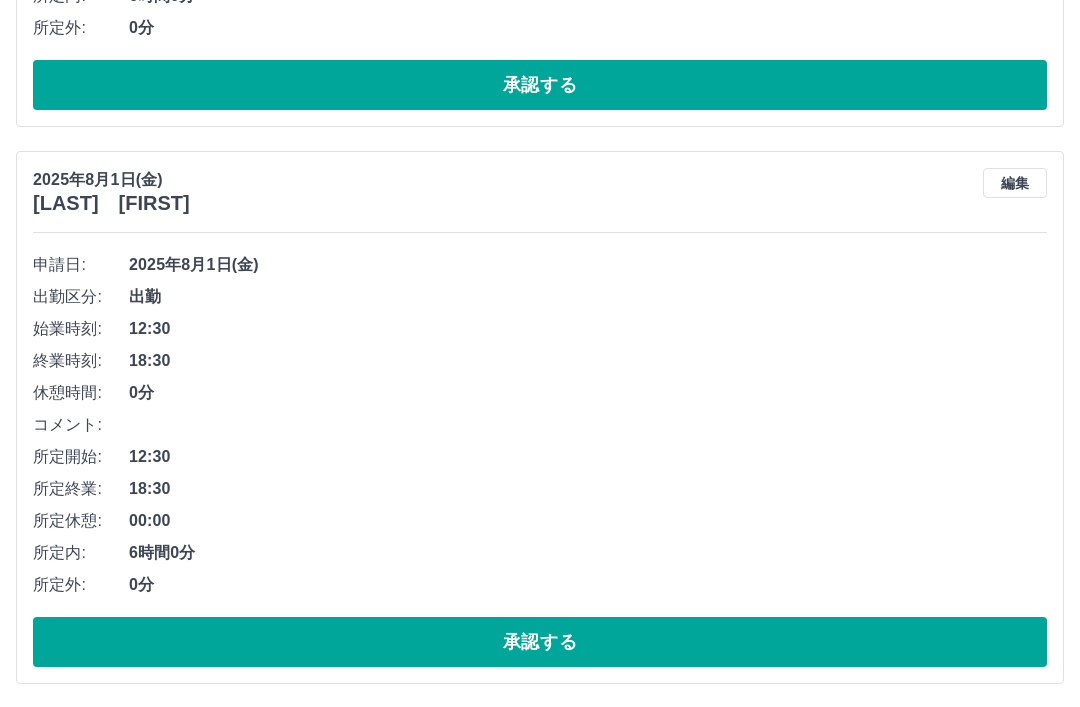 scroll, scrollTop: 5570, scrollLeft: 0, axis: vertical 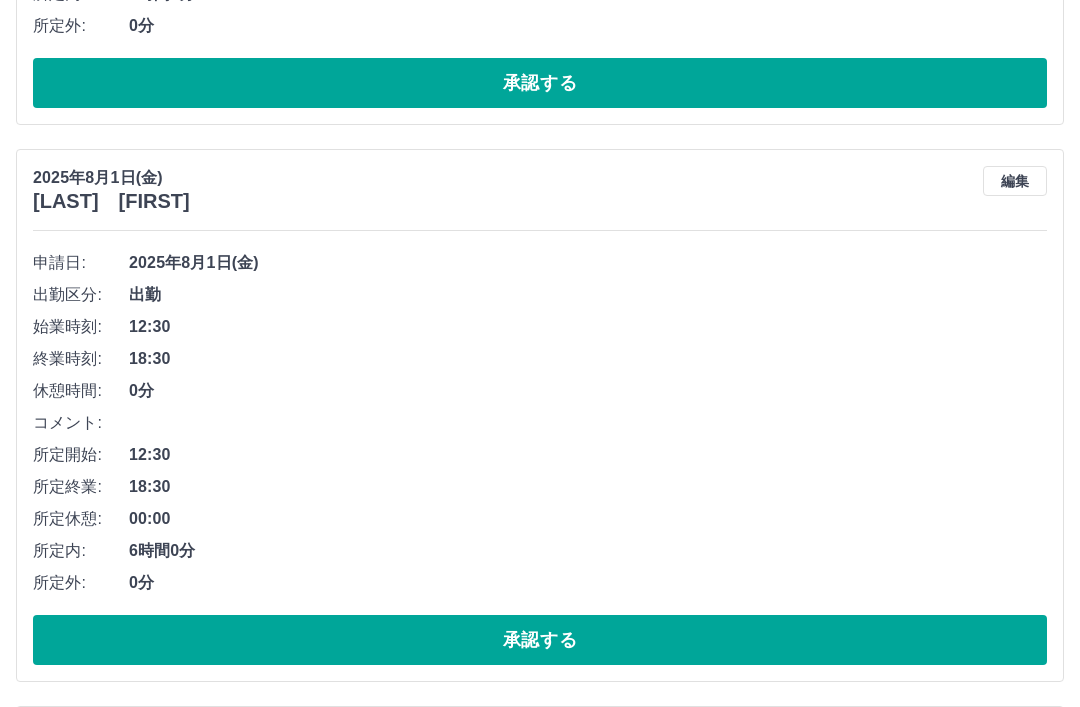 click on "承認する" at bounding box center [540, 641] 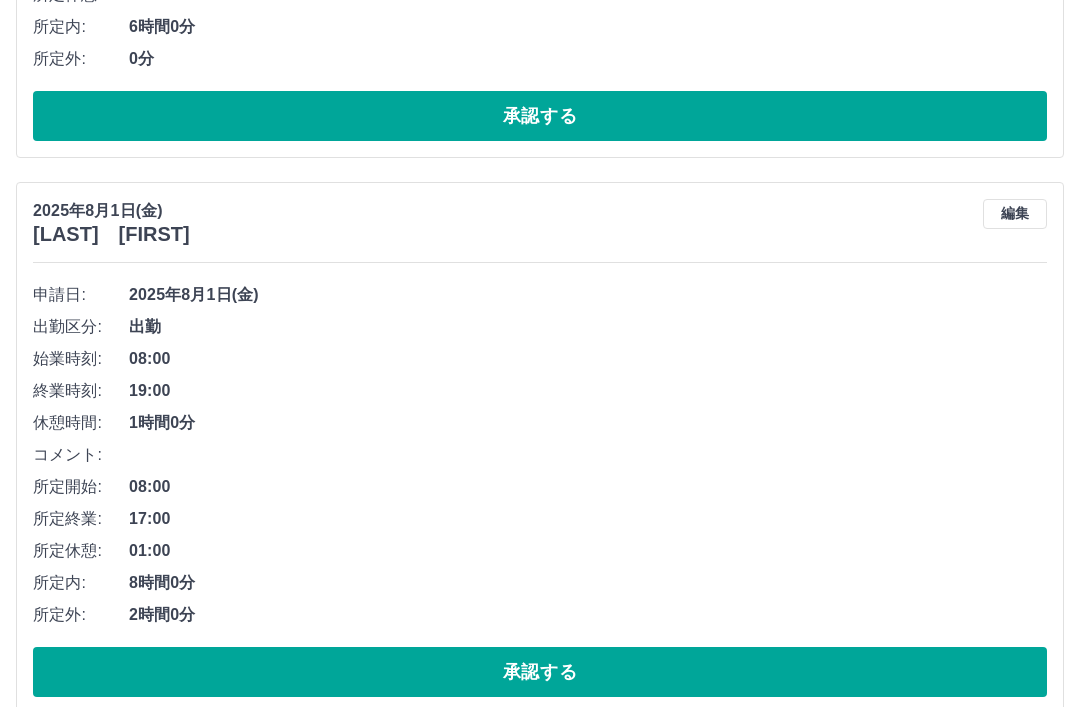 scroll, scrollTop: 6095, scrollLeft: 0, axis: vertical 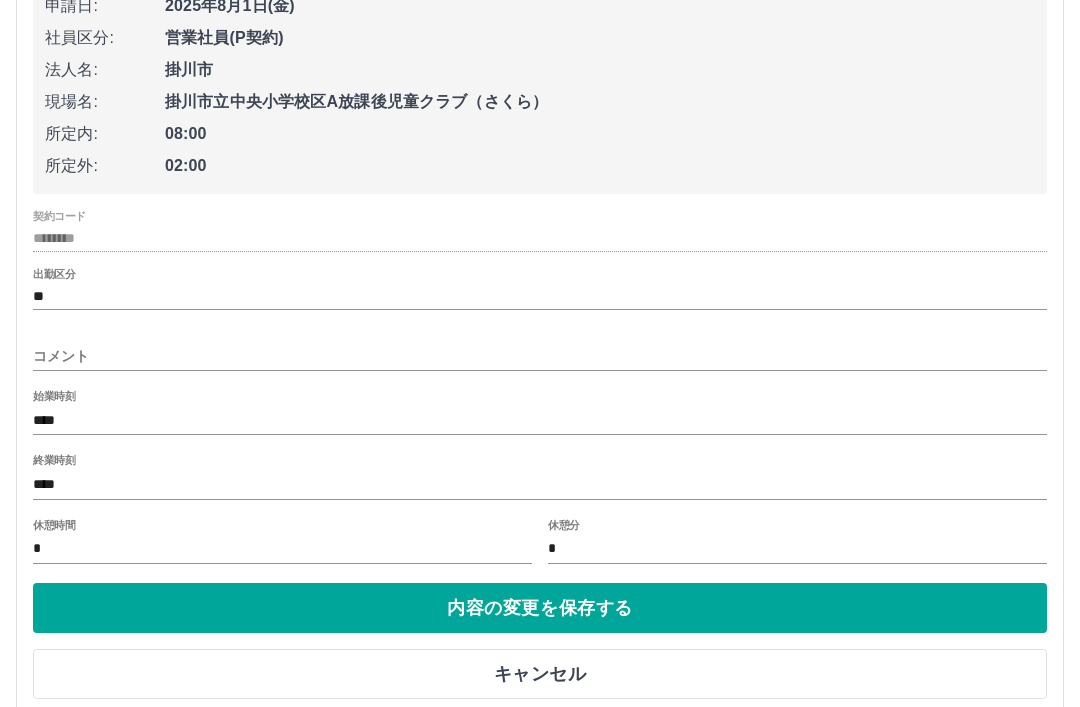 click on "キャンセル" at bounding box center [540, 674] 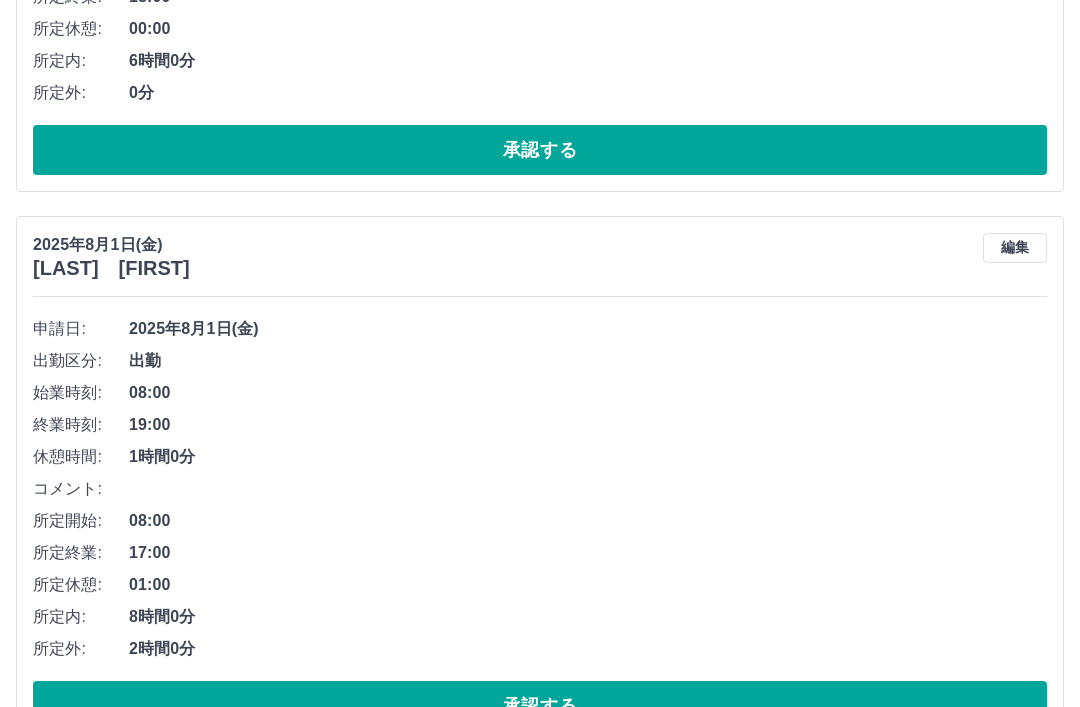 scroll, scrollTop: 6060, scrollLeft: 0, axis: vertical 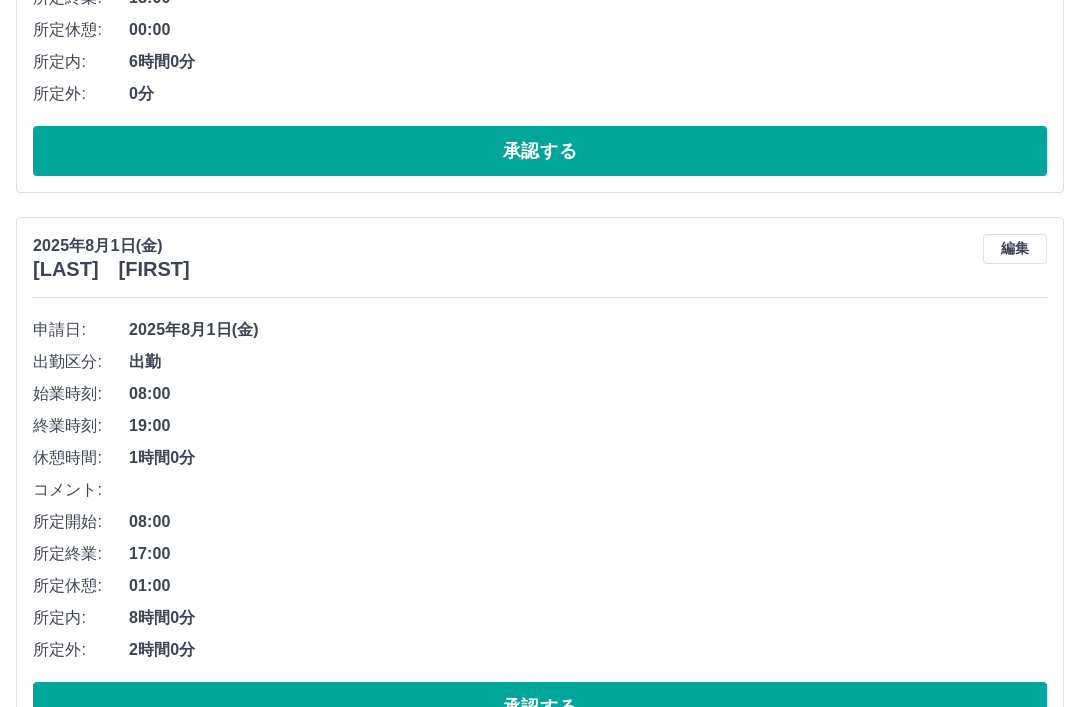 click on "承認する" at bounding box center (540, 707) 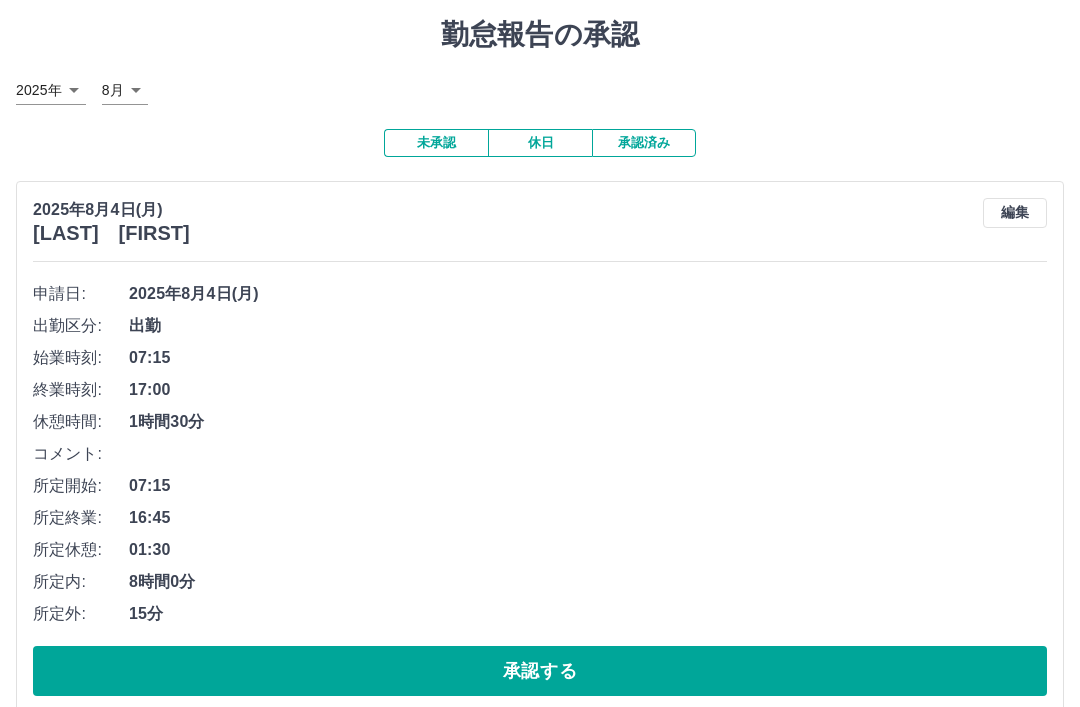 scroll, scrollTop: 0, scrollLeft: 0, axis: both 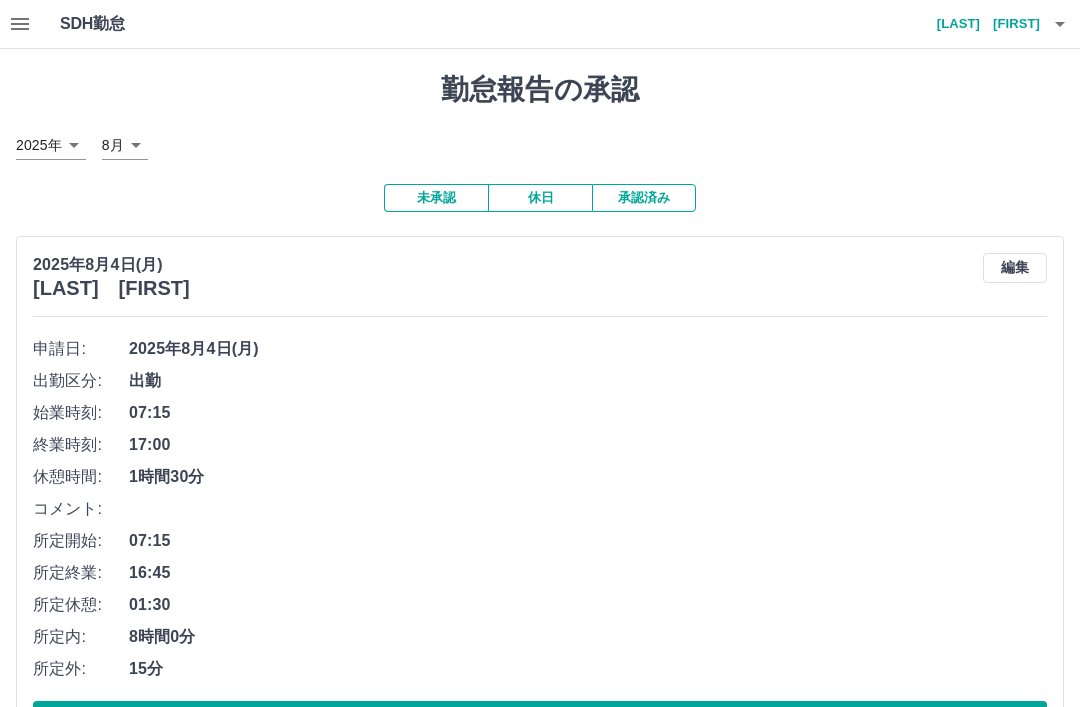 click 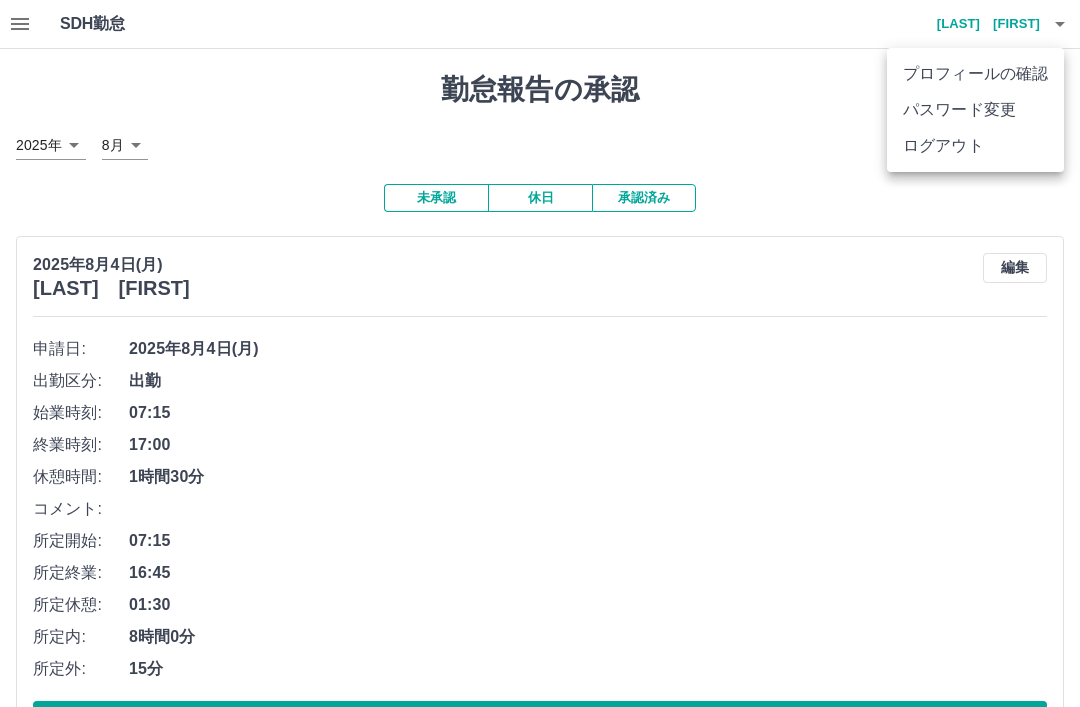 click on "ログアウト" at bounding box center [975, 146] 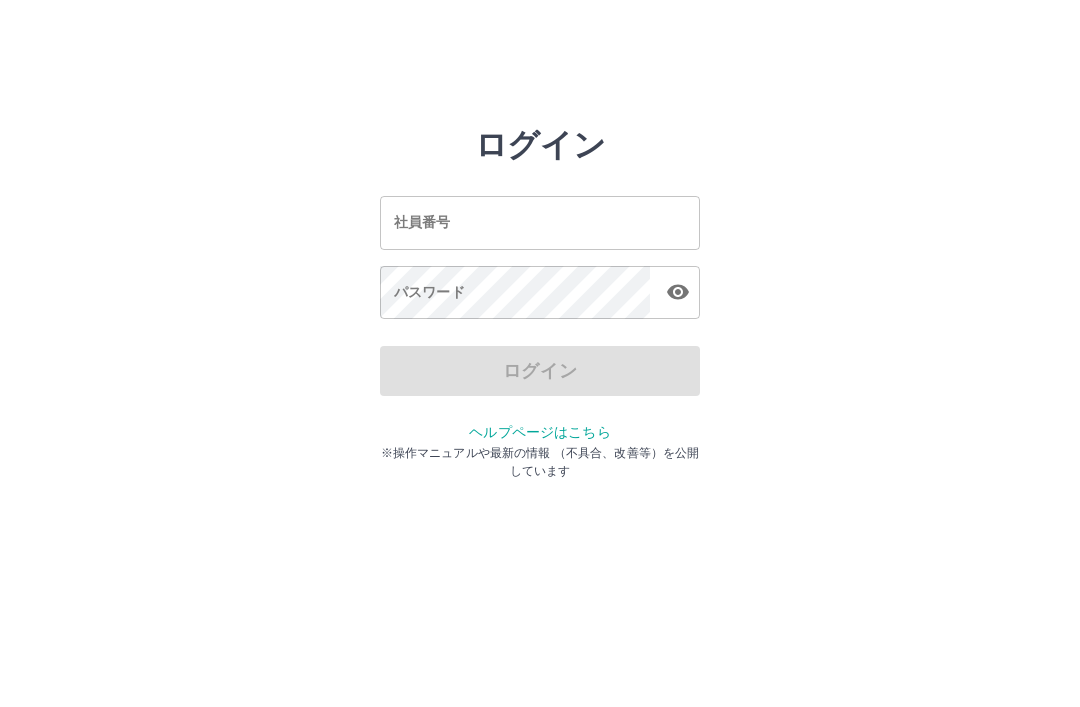 scroll, scrollTop: 0, scrollLeft: 0, axis: both 